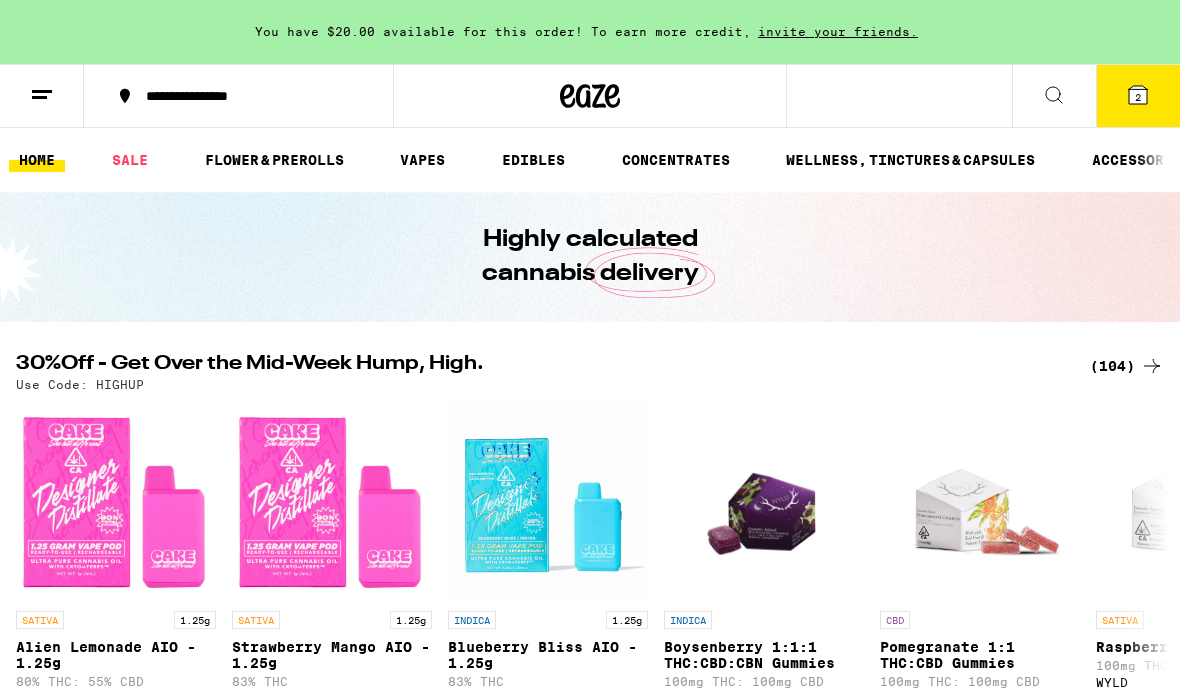 scroll, scrollTop: 0, scrollLeft: 0, axis: both 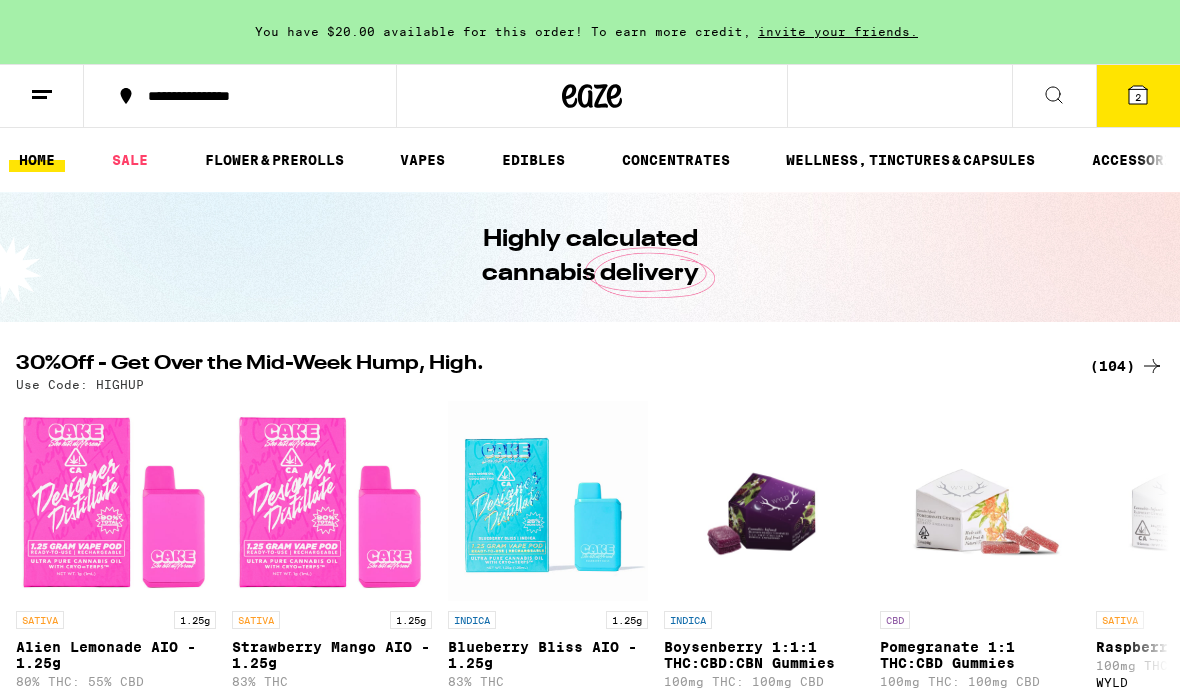 click 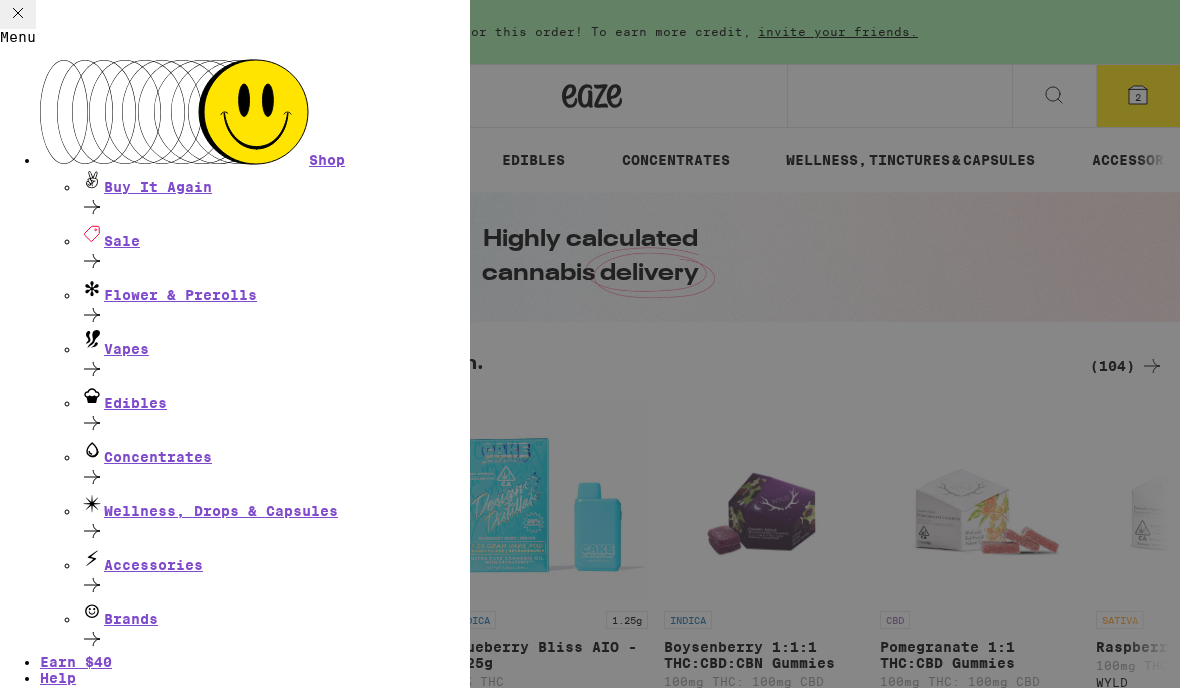 click on "Flower & Prerolls" at bounding box center [275, 289] 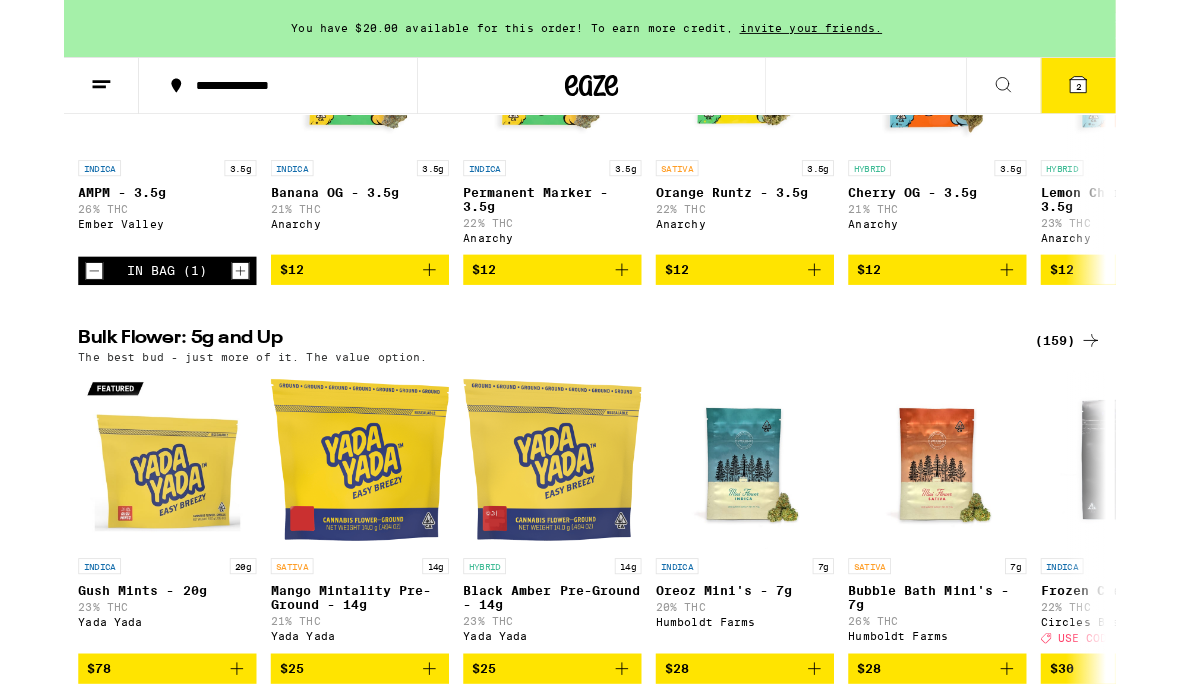 scroll, scrollTop: 401, scrollLeft: 0, axis: vertical 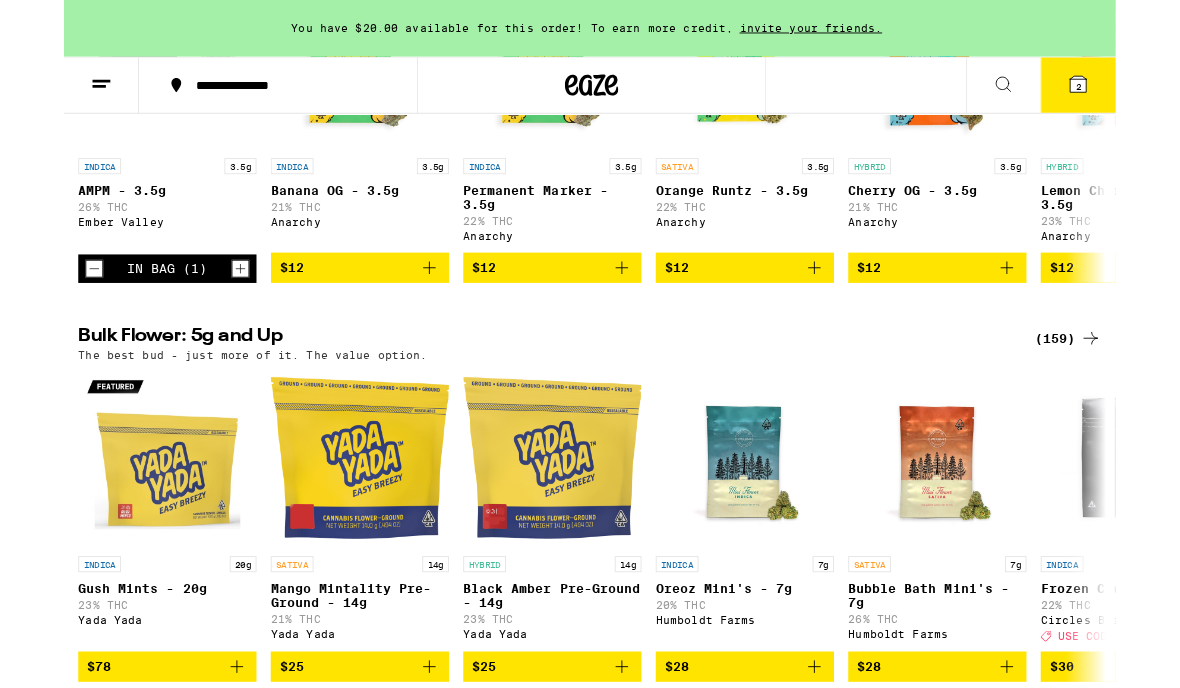 click on "(159)" at bounding box center [1127, 380] 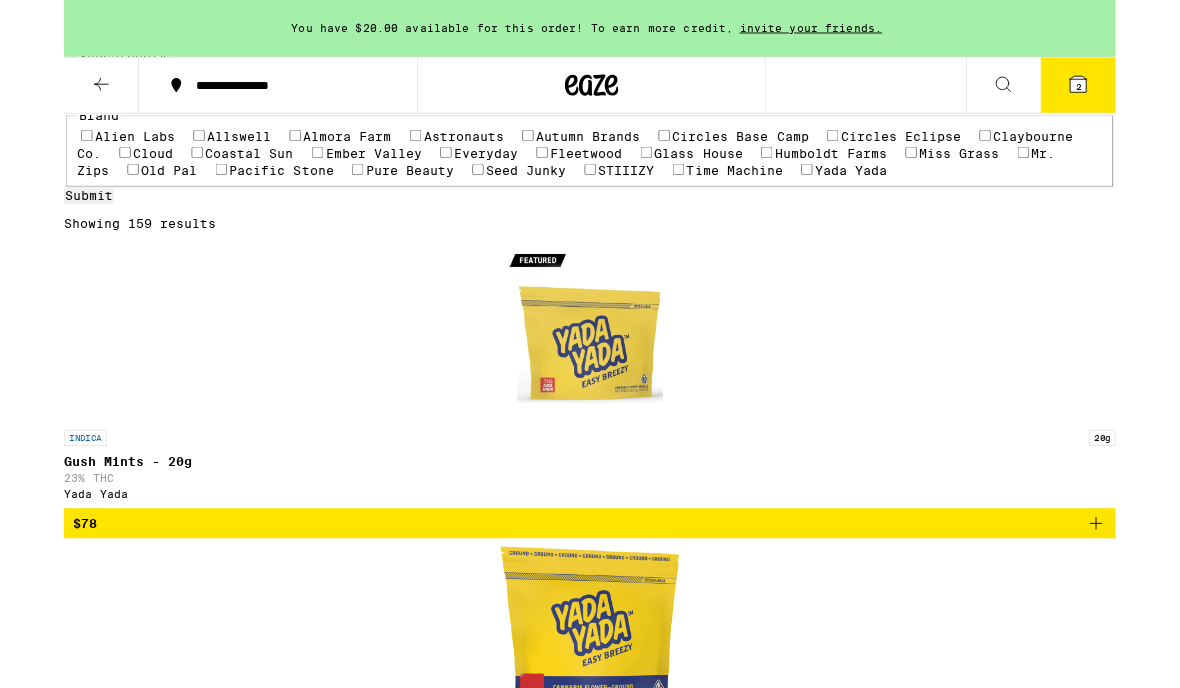 scroll, scrollTop: 301, scrollLeft: 0, axis: vertical 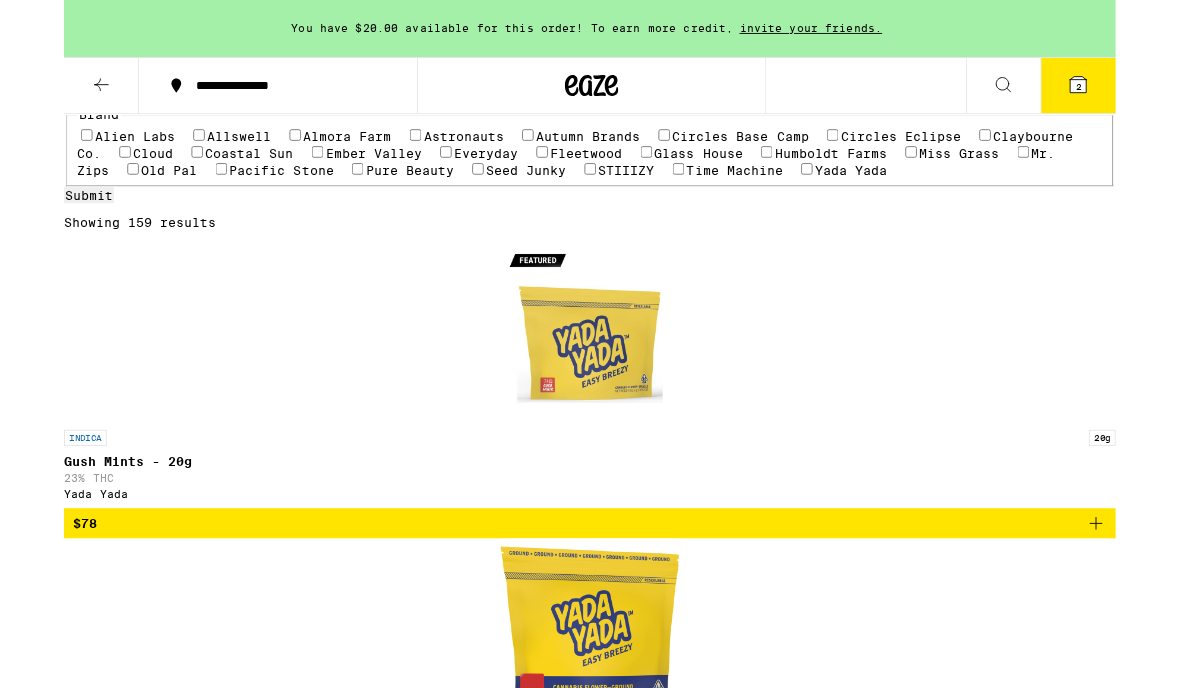 click on "Whole Flower - 1/4 oz" at bounding box center (750, 87) 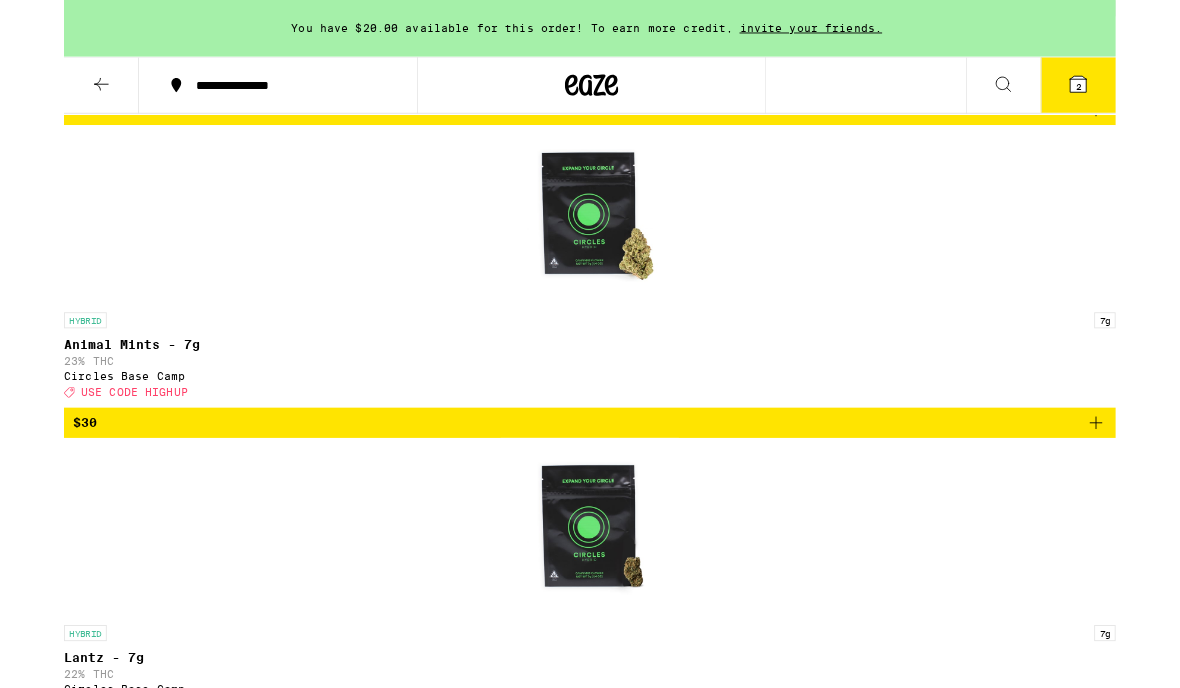 scroll, scrollTop: 2863, scrollLeft: 0, axis: vertical 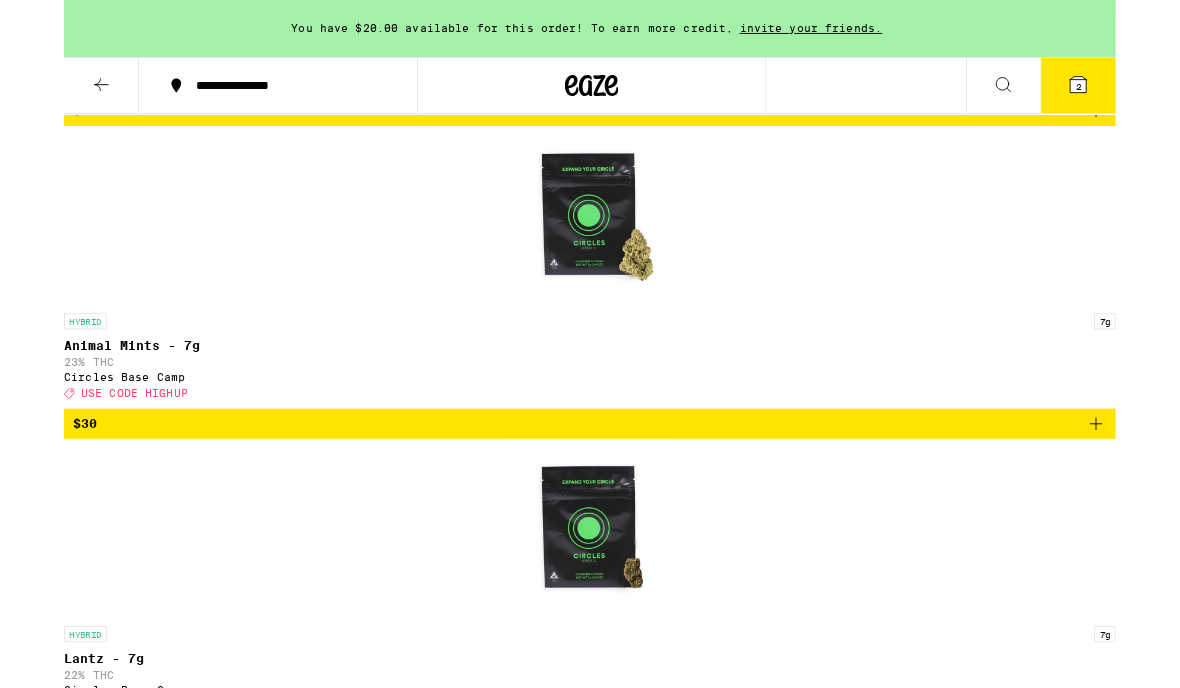 click at bounding box center [590, 5626] 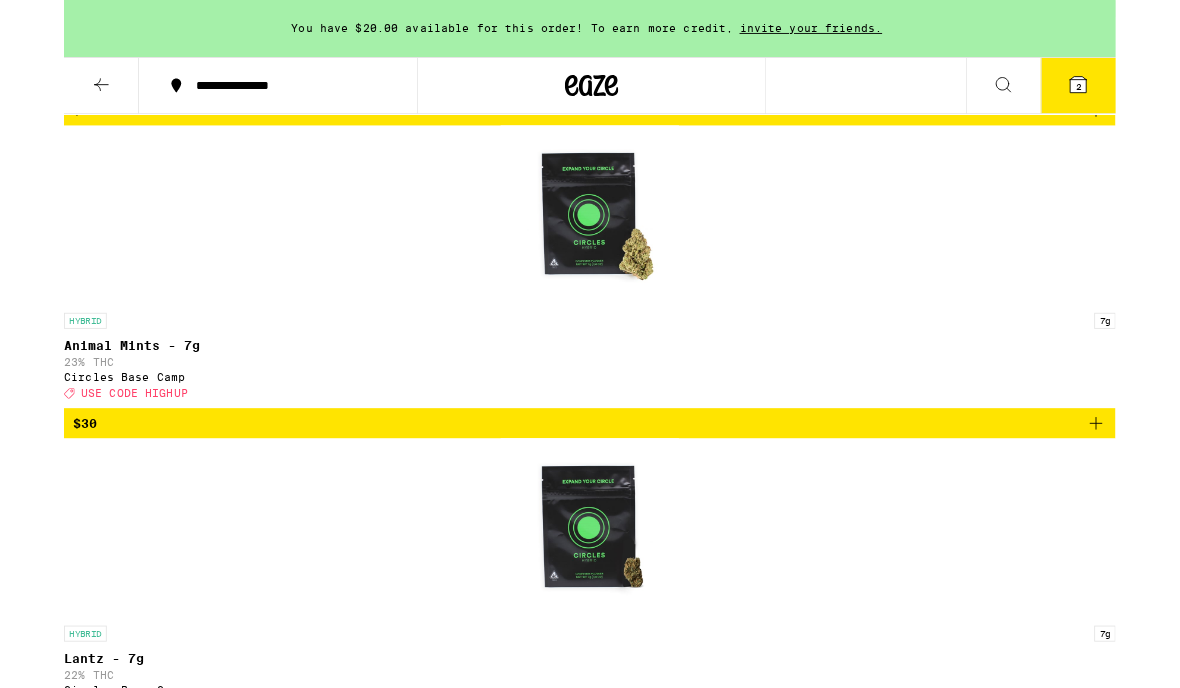 scroll, scrollTop: 2948, scrollLeft: 0, axis: vertical 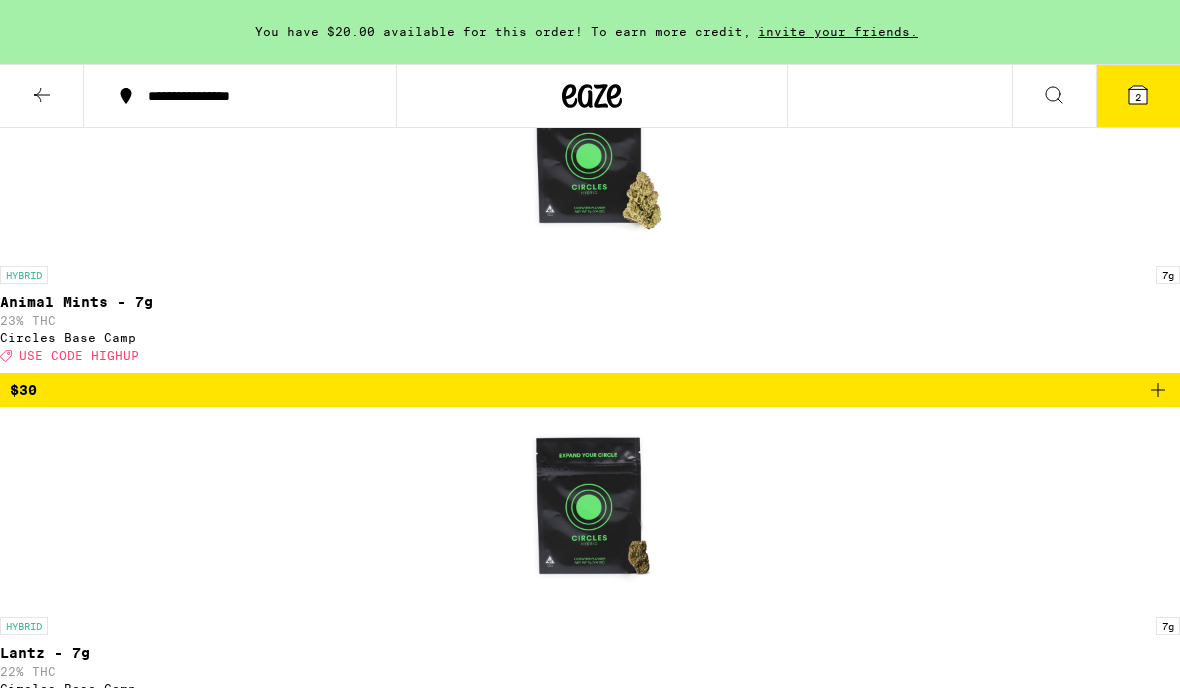 click 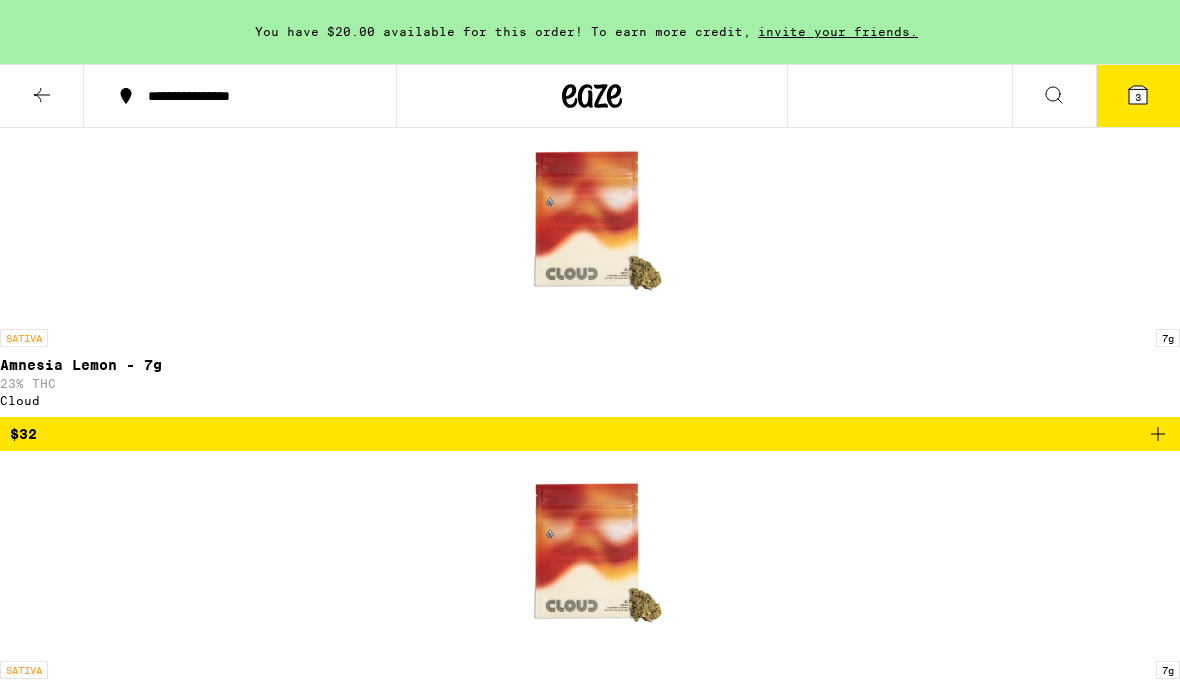 scroll, scrollTop: 4270, scrollLeft: 0, axis: vertical 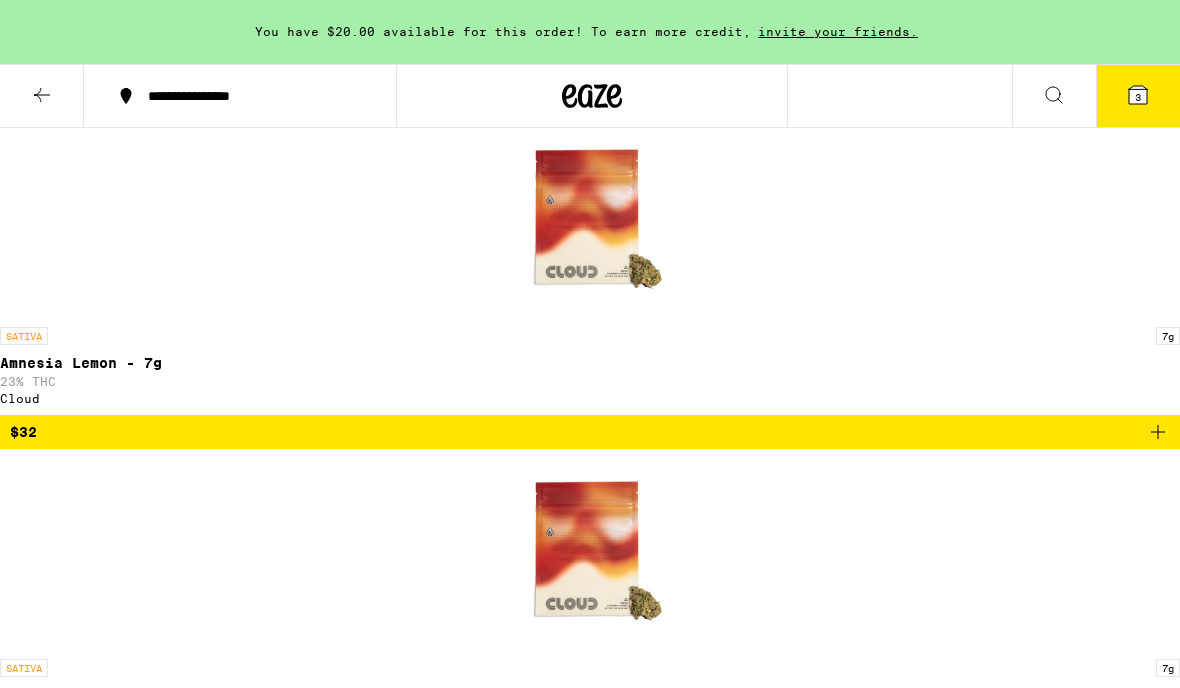 click at bounding box center [590, 8220] 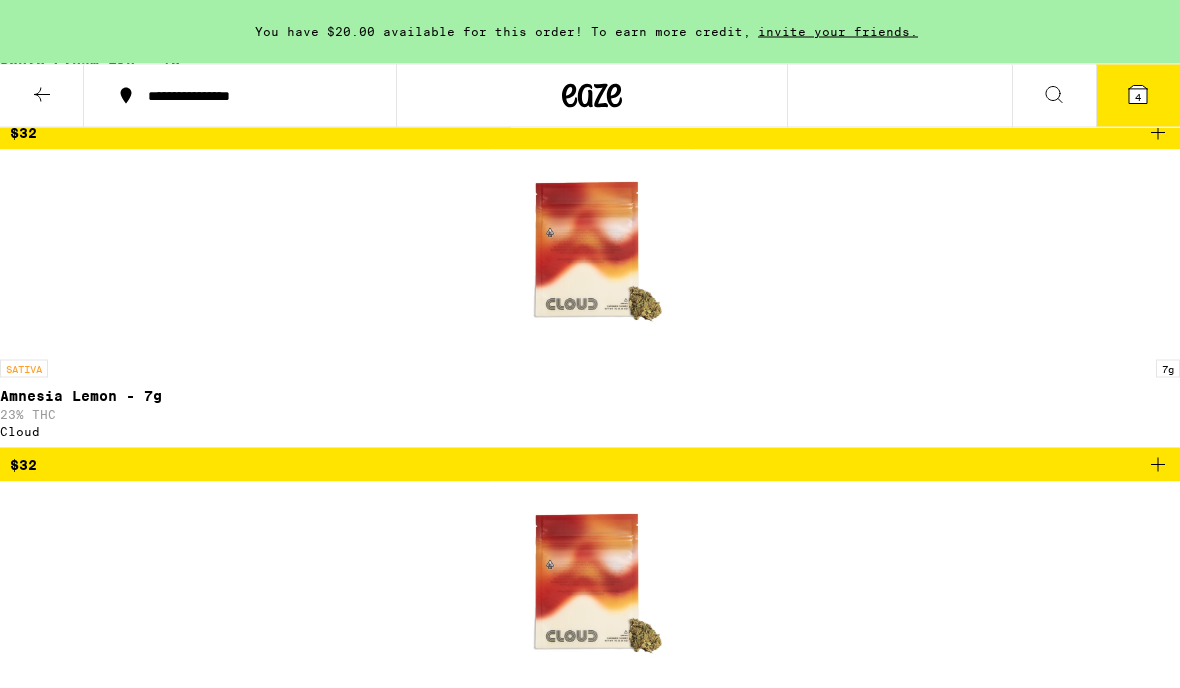 scroll, scrollTop: 4237, scrollLeft: 0, axis: vertical 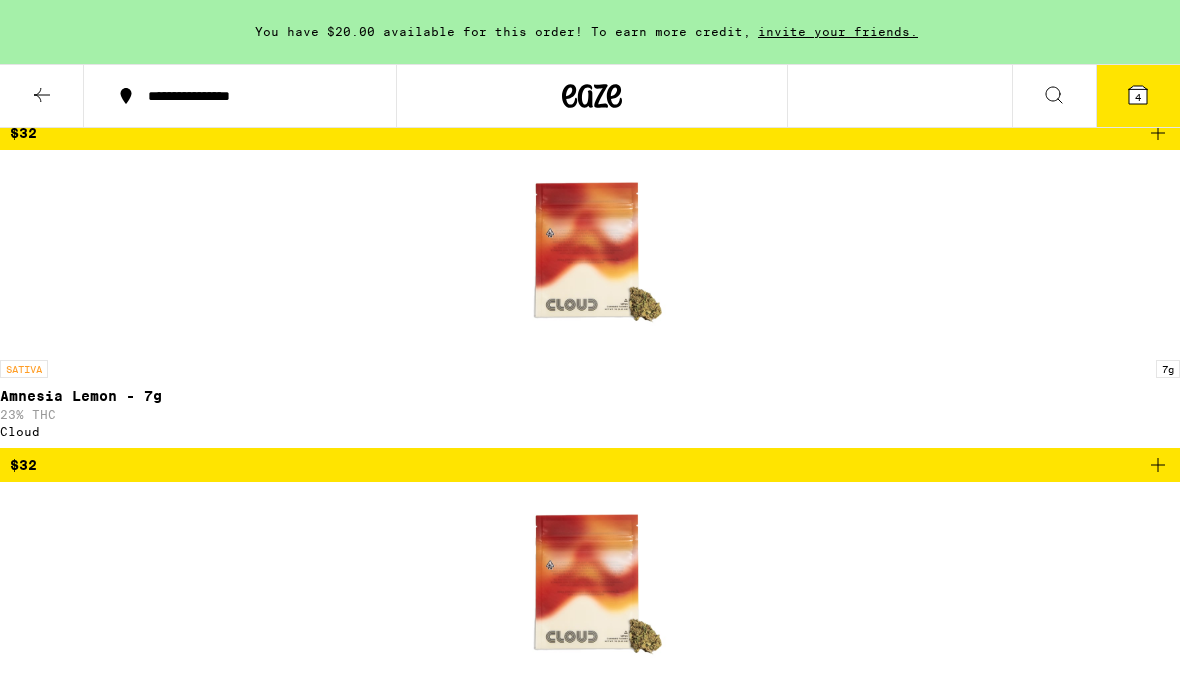 click at bounding box center [590, 7921] 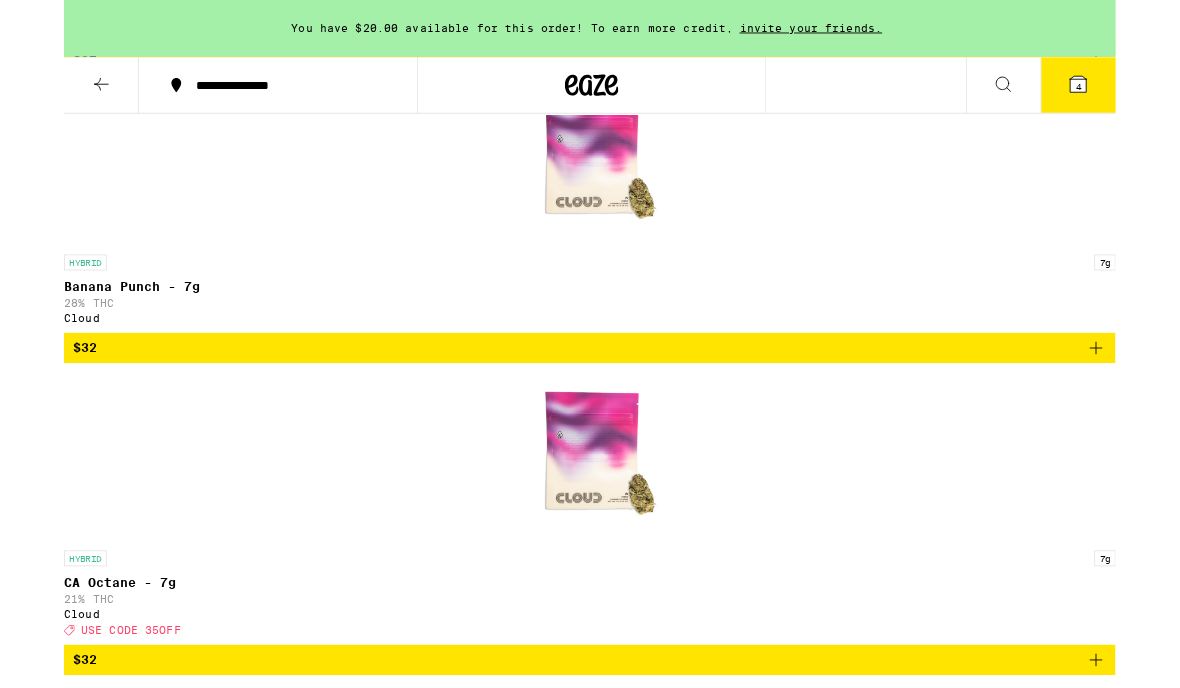 scroll, scrollTop: 5653, scrollLeft: 0, axis: vertical 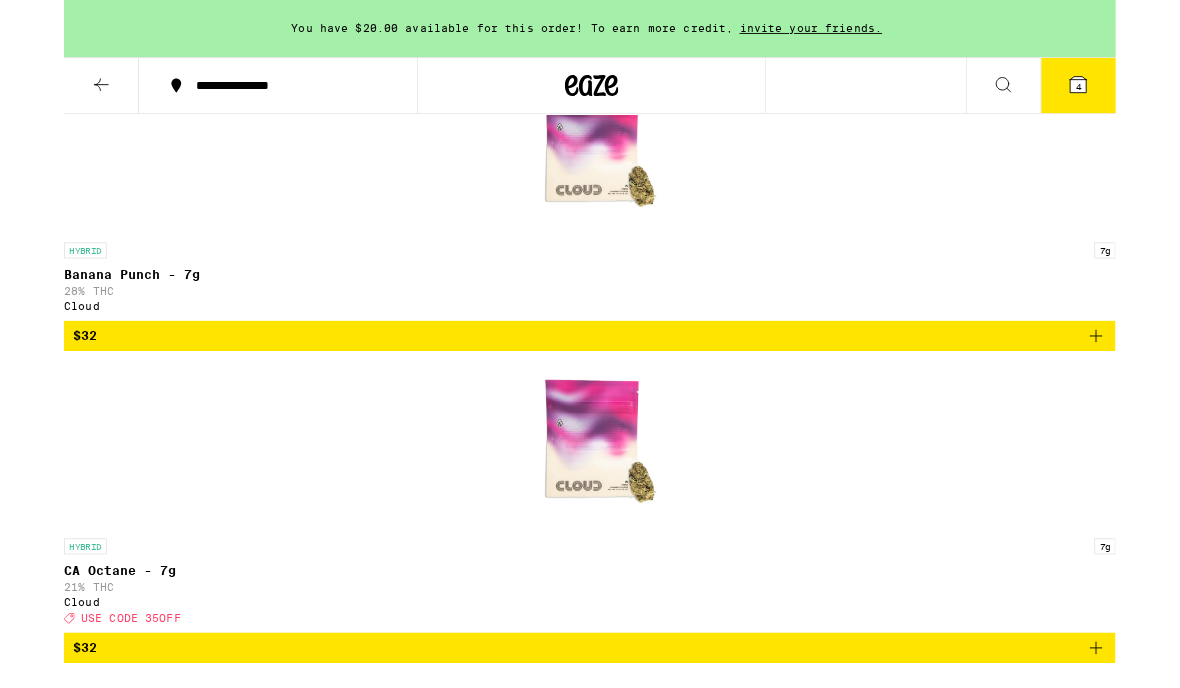 click at bounding box center [590, 10487] 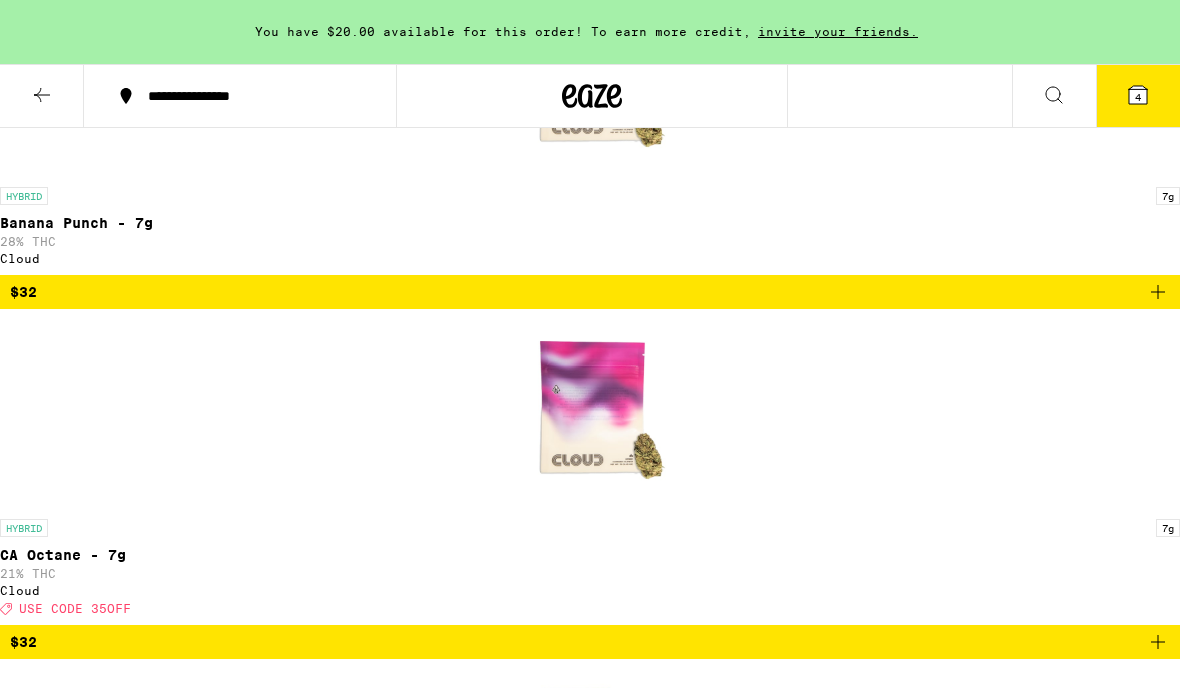 click 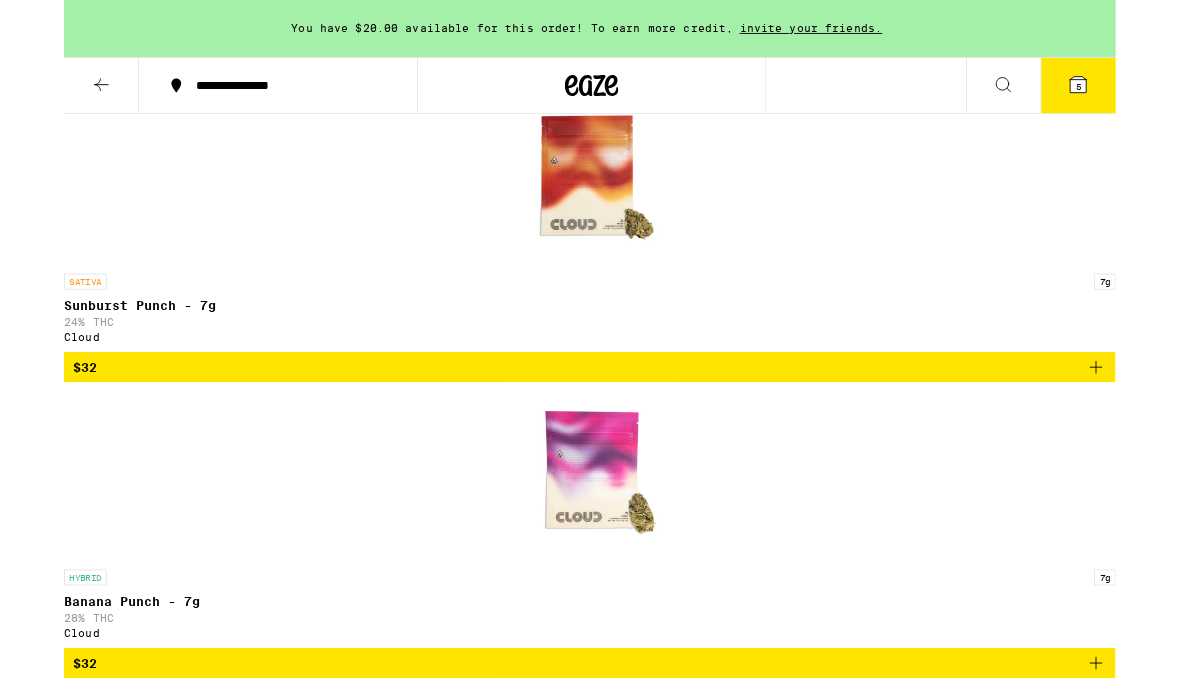 scroll, scrollTop: 5290, scrollLeft: 0, axis: vertical 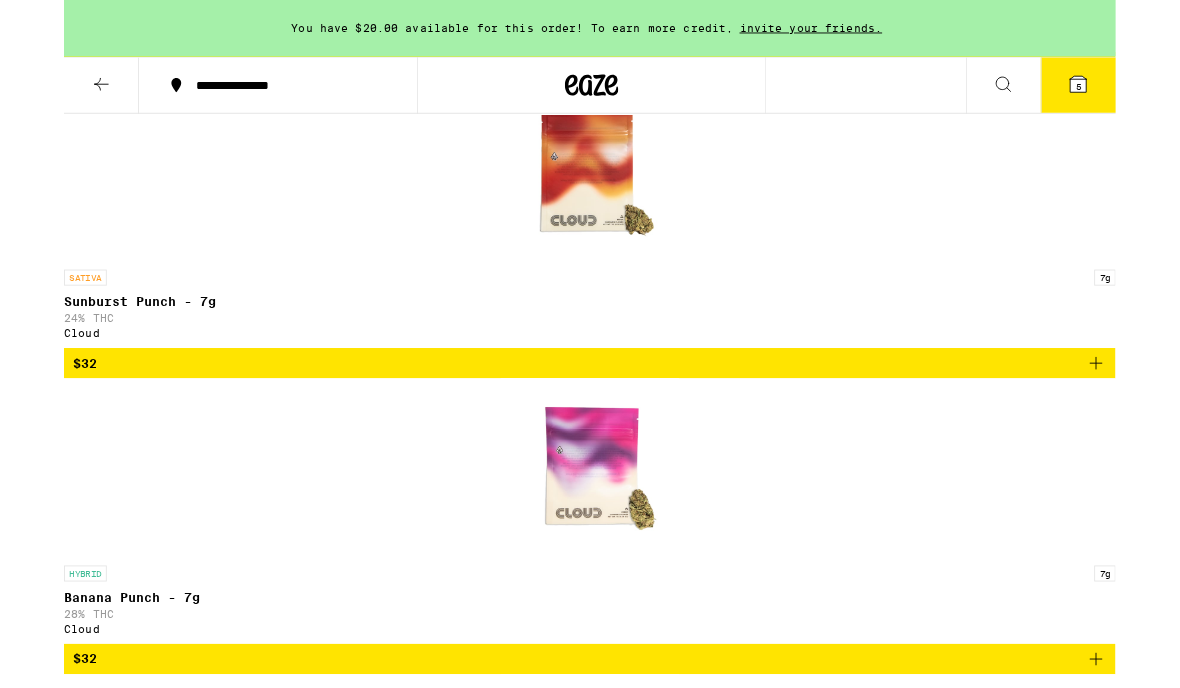 click at bounding box center (590, 10186) 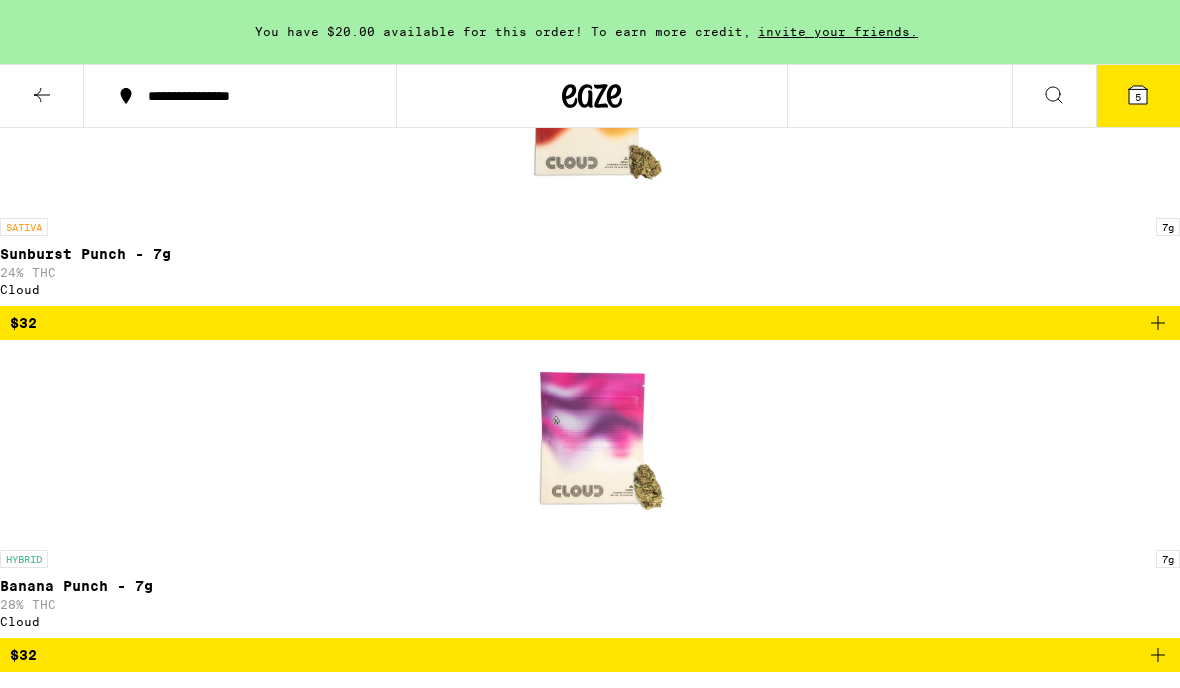 scroll, scrollTop: 0, scrollLeft: 0, axis: both 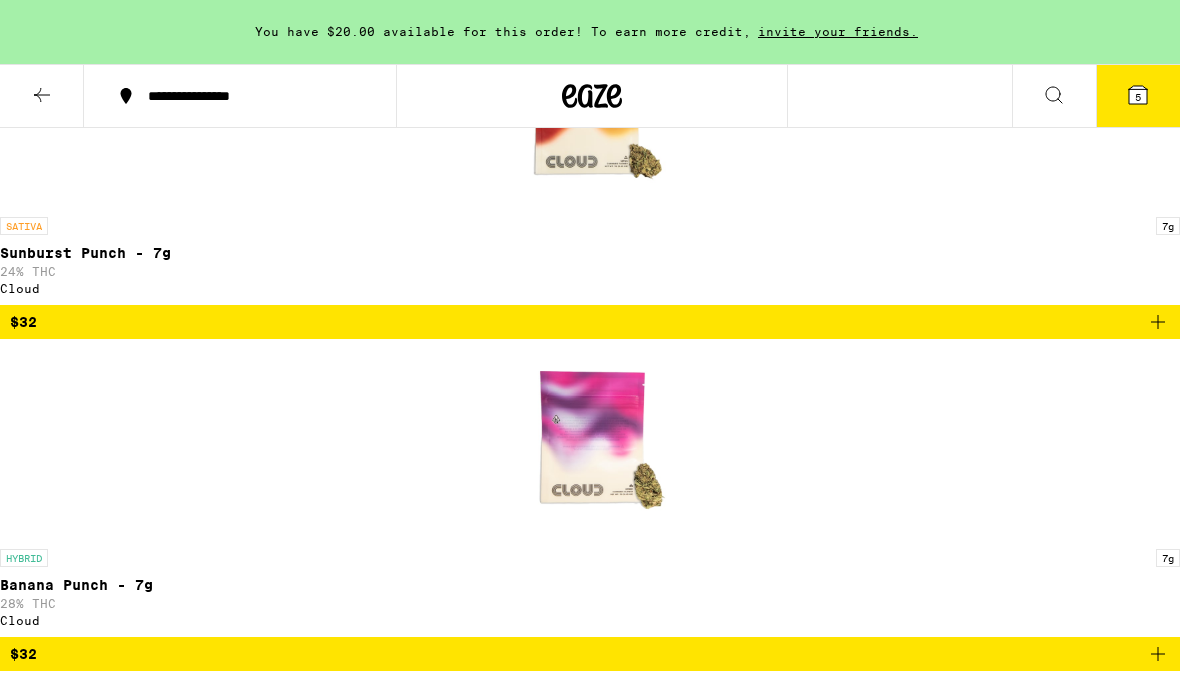 click 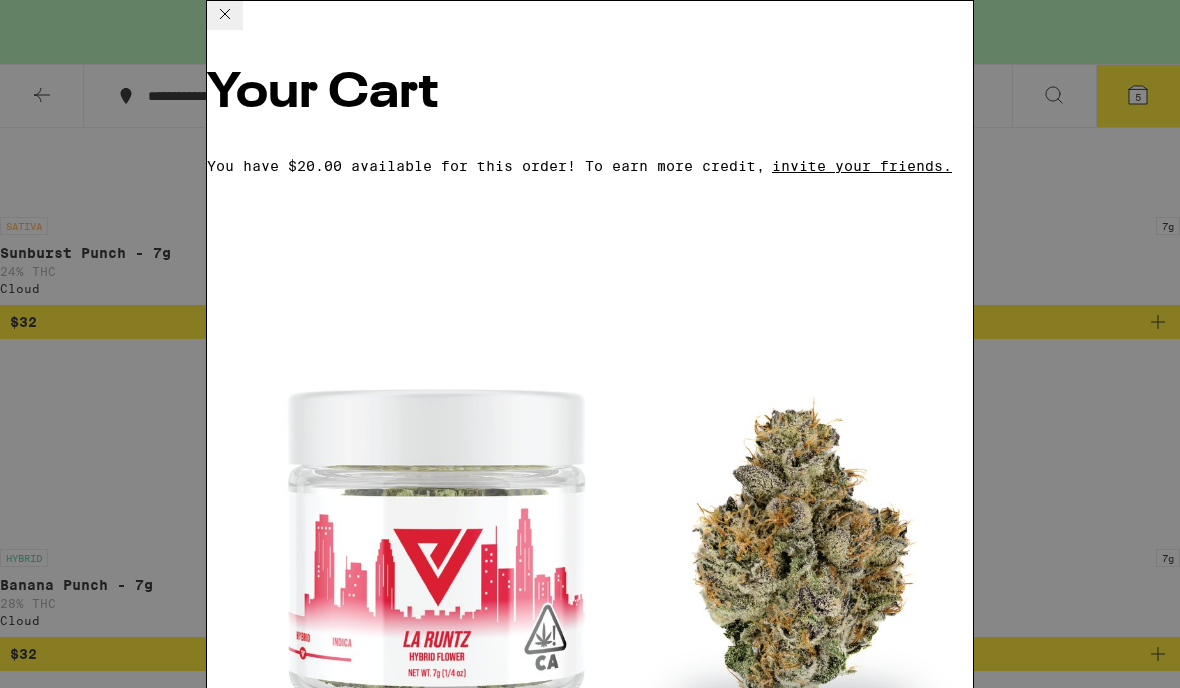 click on "Your Cart You have $20.00 available for this order! To earn more credit, invite your friends. LA Runtz - 7g Ember Valley $90 1 Purple Carbonite - 7g Autumn Brands $40 1 AMPM - 3.5g Ember Valley $50 1 Lemon Cherry Gelato - 3.5g Claybourne Co. $45 1 Watermelon Z Infused - 7g STIIIZY $48 1 You may also like... INDICA 3.5g King Louis OG - 3.5g Claybourne Co. $45 INDICA 3.5g Banana Sherbert - 3.5g Claybourne Co. $45 SATIVA 28g Space Sour - 28g Astronauts Deal Created with Sketch. USE CODE HIGHUP $90 INDICA 28g Space Biscotti - 28g Astronauts Deal Created with Sketch. USE CODE HIGHUP $90 HYBRID 3.5g OG Glue - 3.5g Dime Bag Deal Created with Sketch. USE CODE 35OFF $24 HYBRID 4g Double Mintz - 4g Lowell Farms Deal Created with Sketch. USE CODE 35OFF $33 SATIVA 3.5g Grapefruit Haze - 3.5g Gelato Deal Created with Sketch. USE CODE 35OFF $35 SATIVA 3.5g Paradize Cove - 3.5g Seed Junky Deal Created with Sketch. USE CODE 35OFF $40 HYBRID 3.5g Atomic Apple - 3.5g Alien Labs Deal Created with Sketch. USE CODE HIGHUP $50 $50" at bounding box center (590, 344) 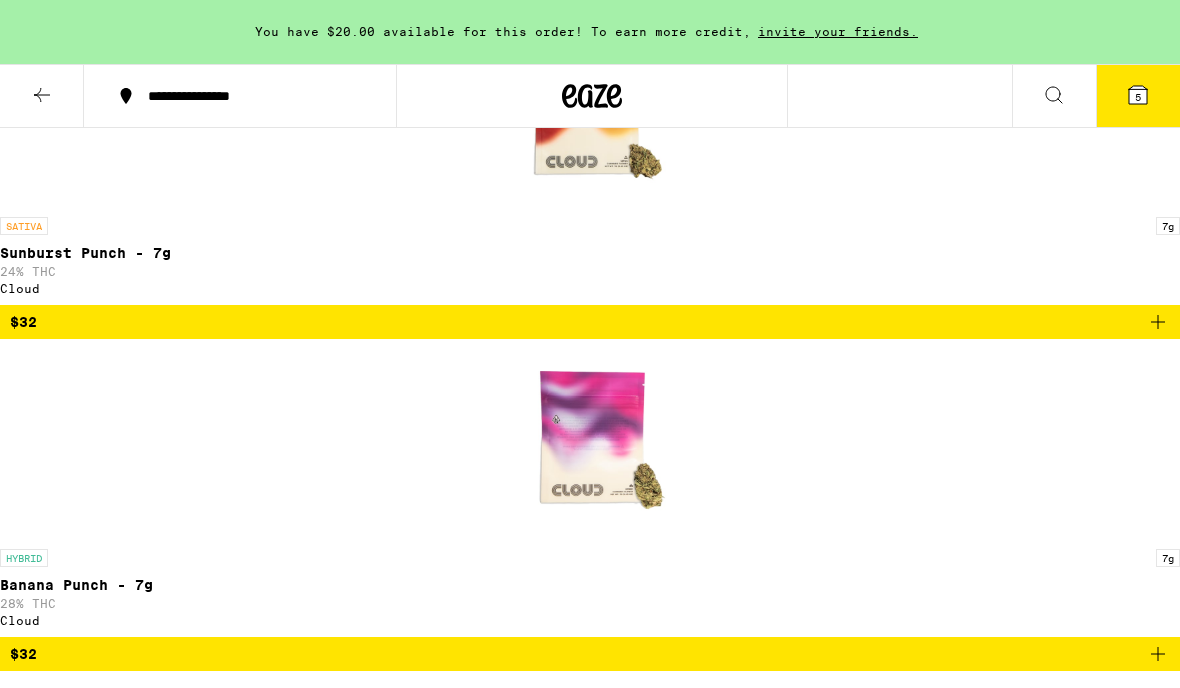 click 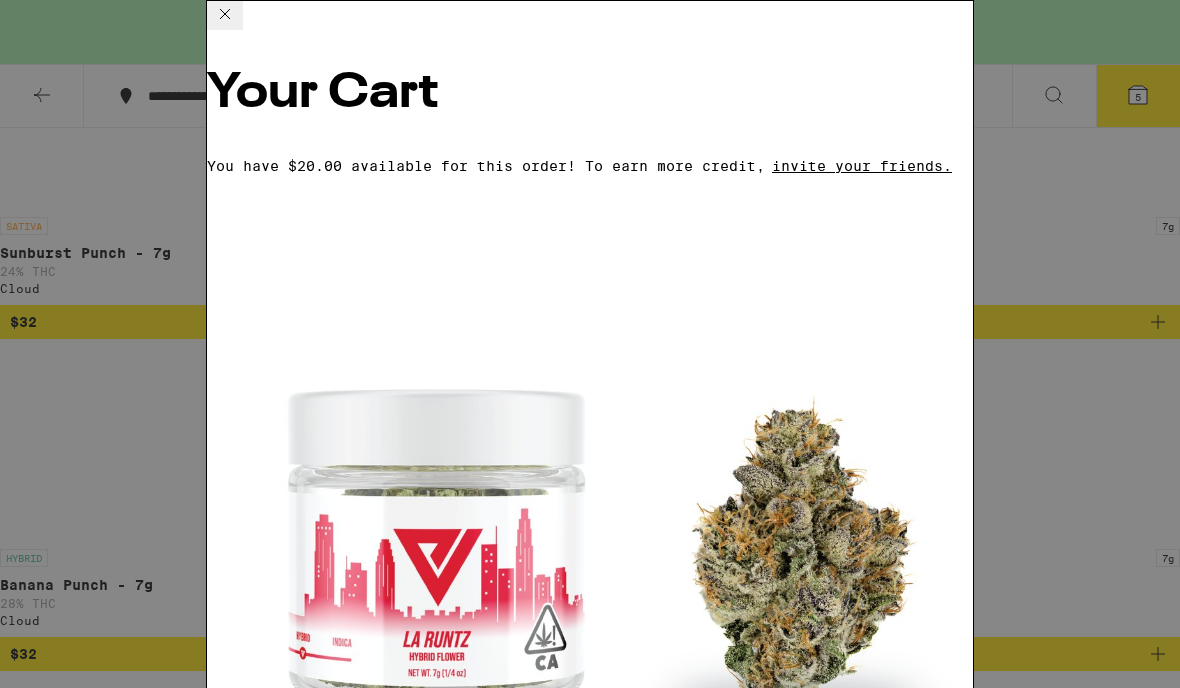 click on "AMPM - 3.5g" at bounding box center (256, 2688) 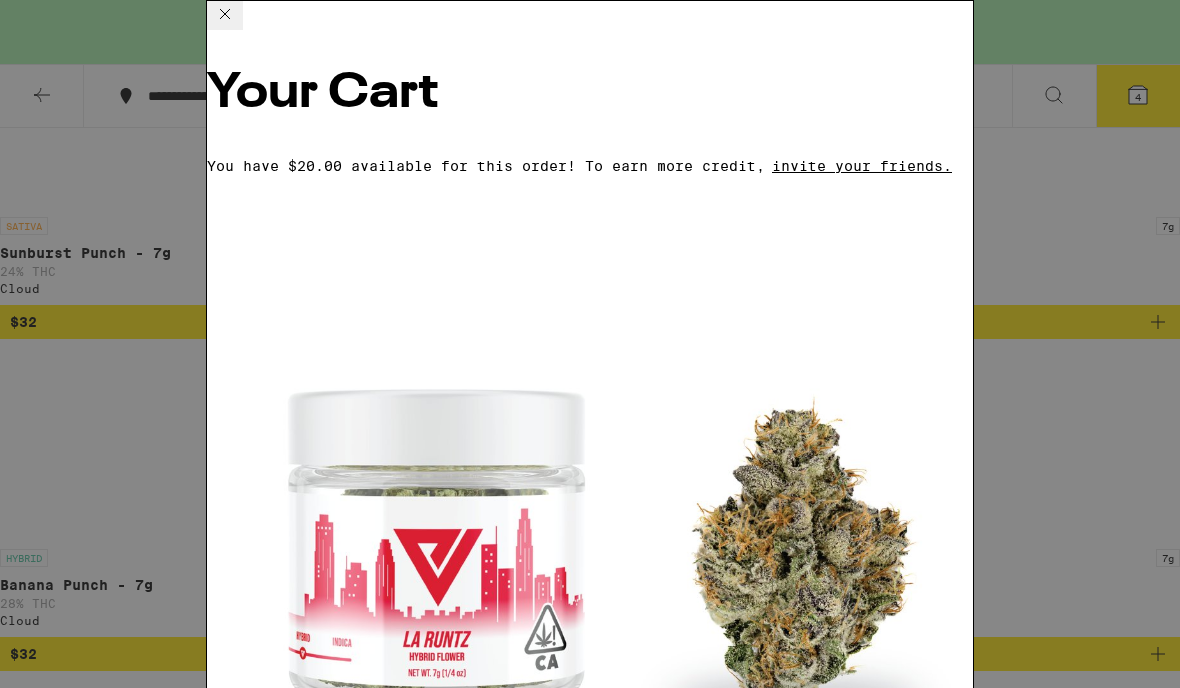 click at bounding box center (217, 3592) 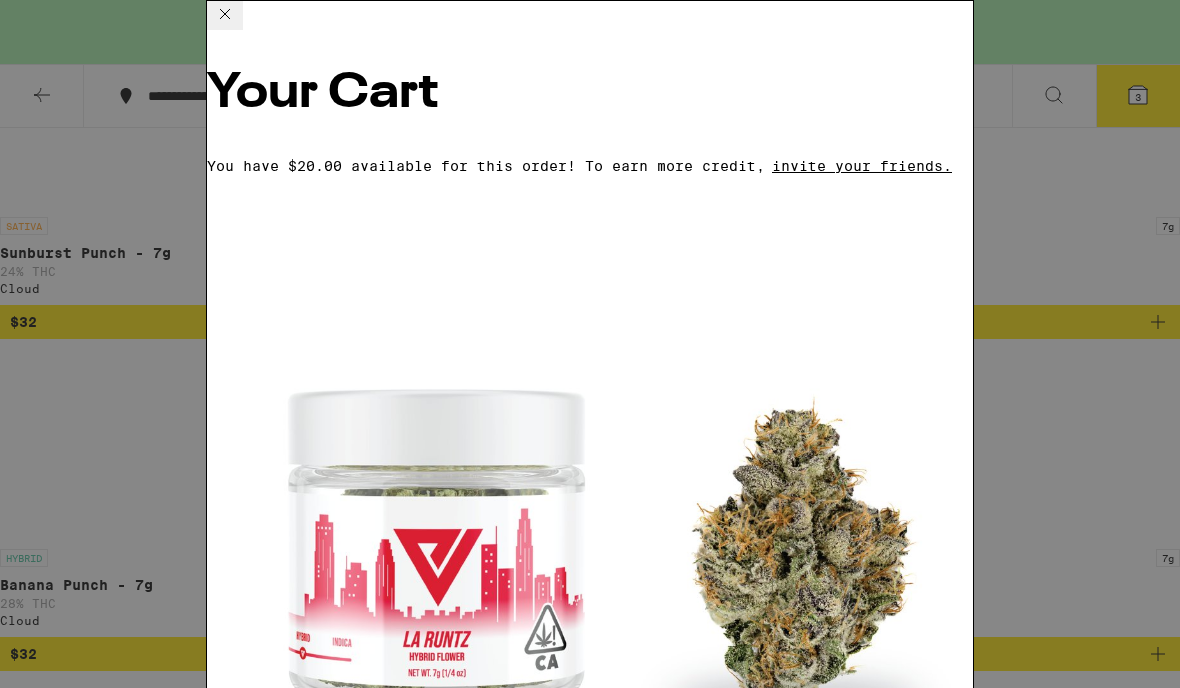click on "$40 1" at bounding box center (590, 1878) 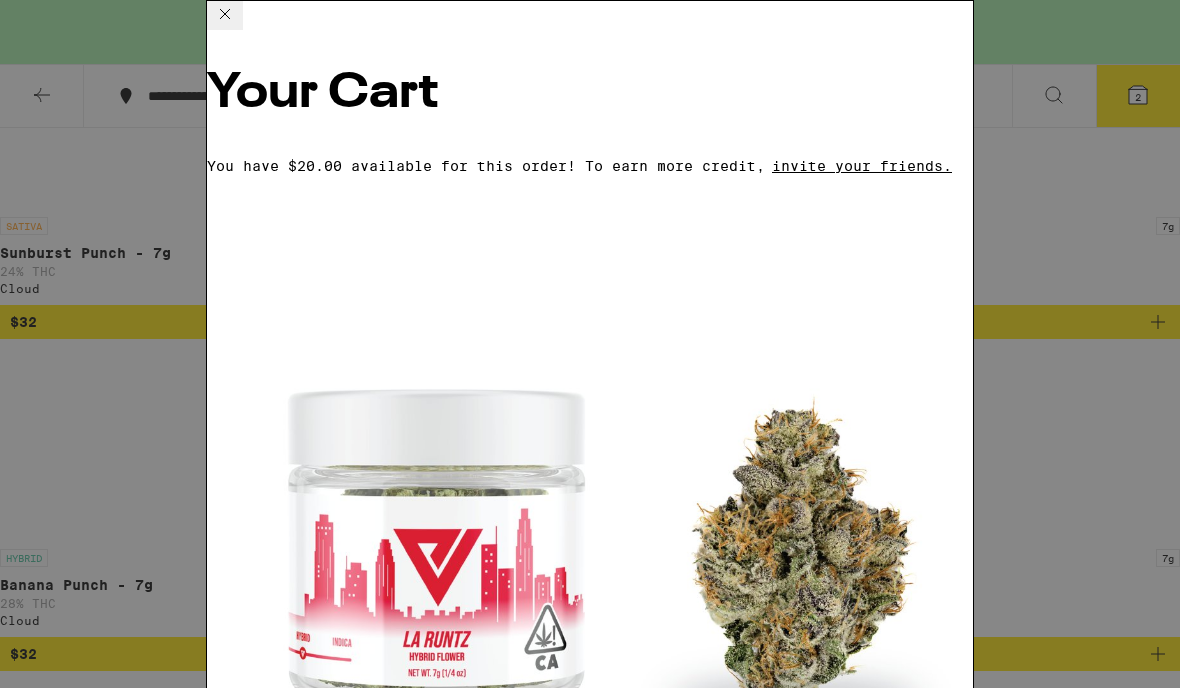 click 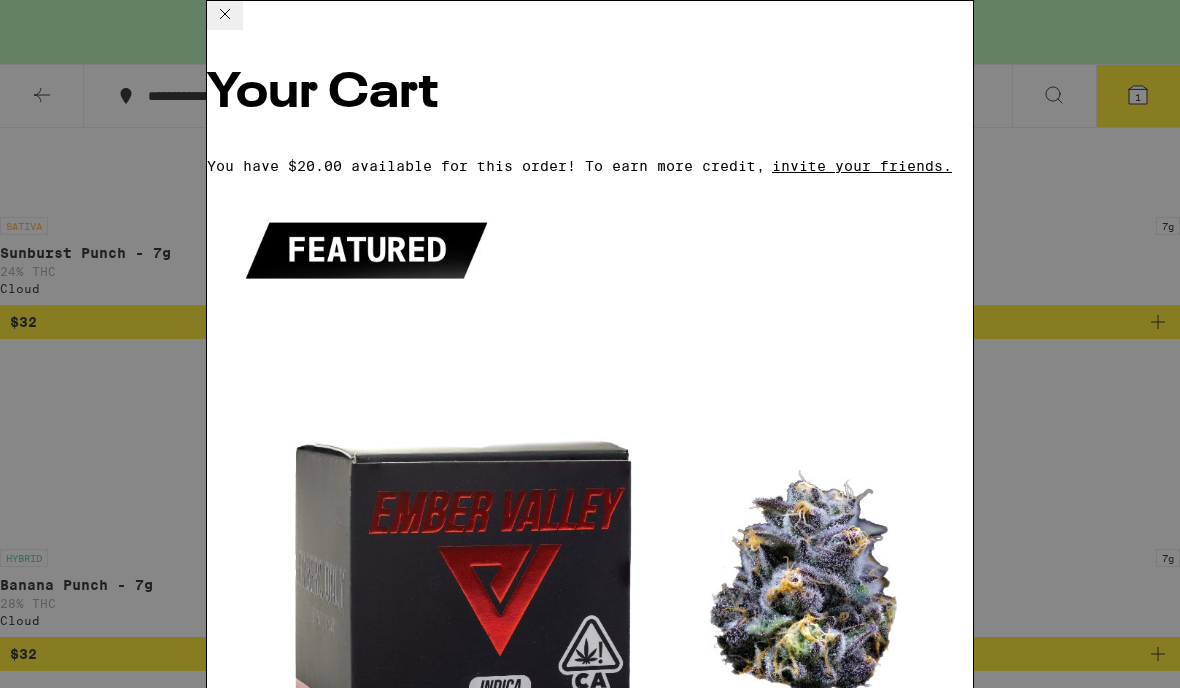click on "Checkout" at bounding box center [360, 1678] 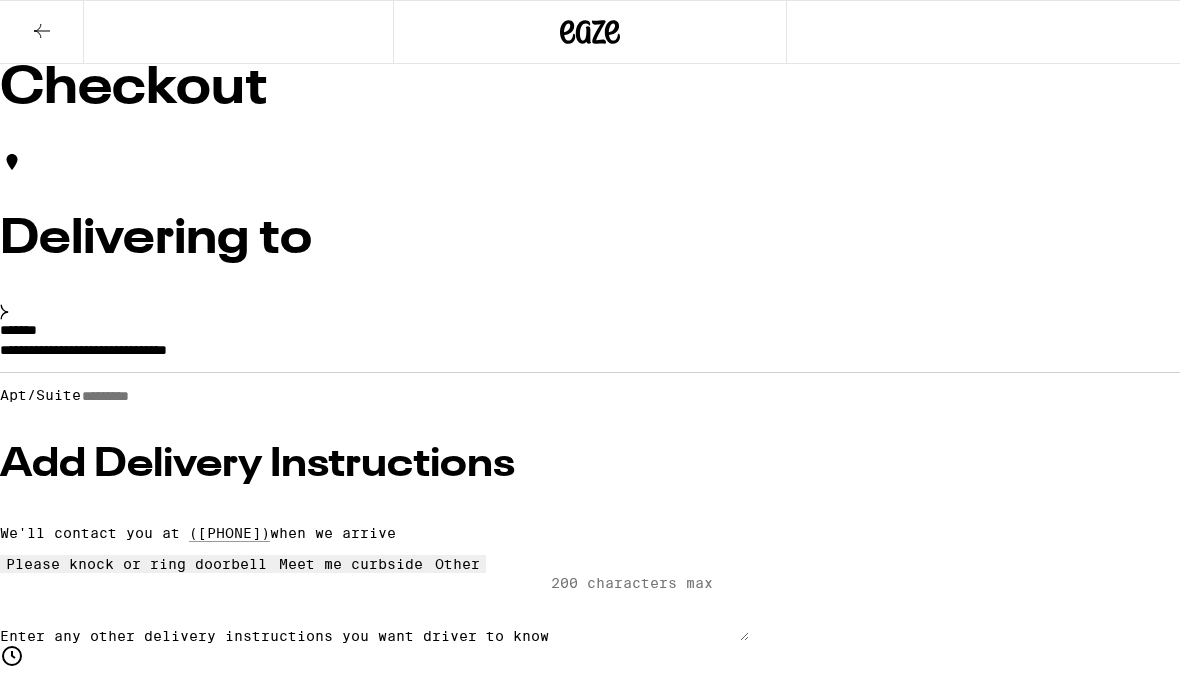 scroll, scrollTop: 0, scrollLeft: 0, axis: both 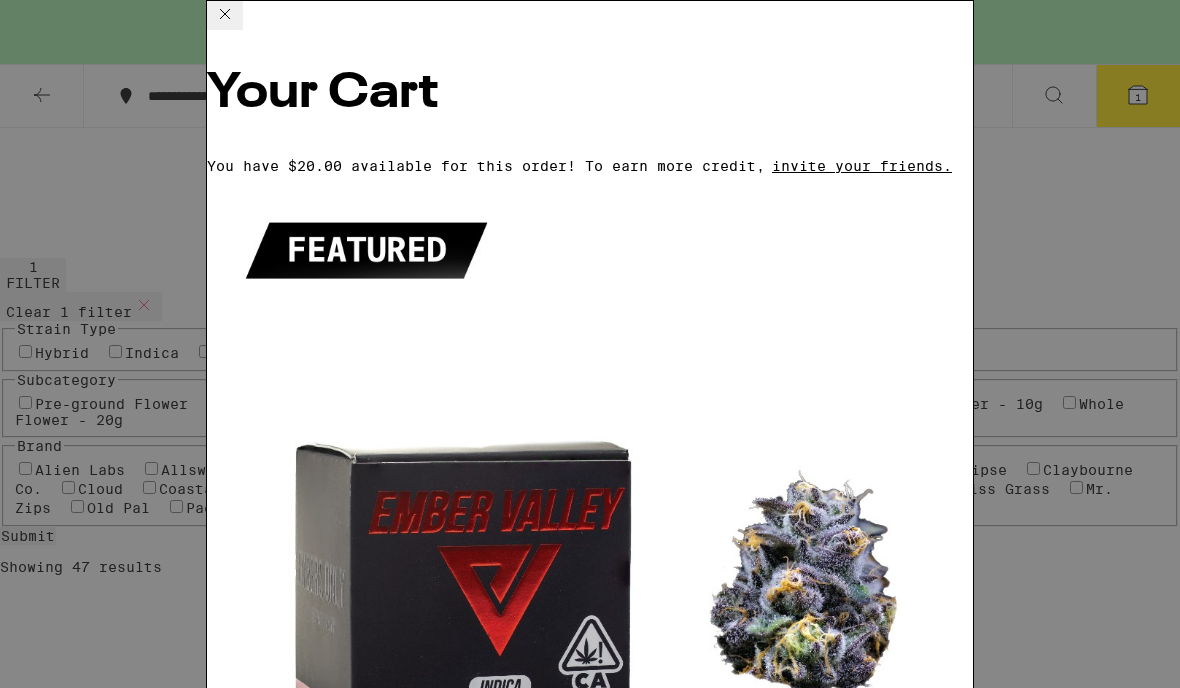 click 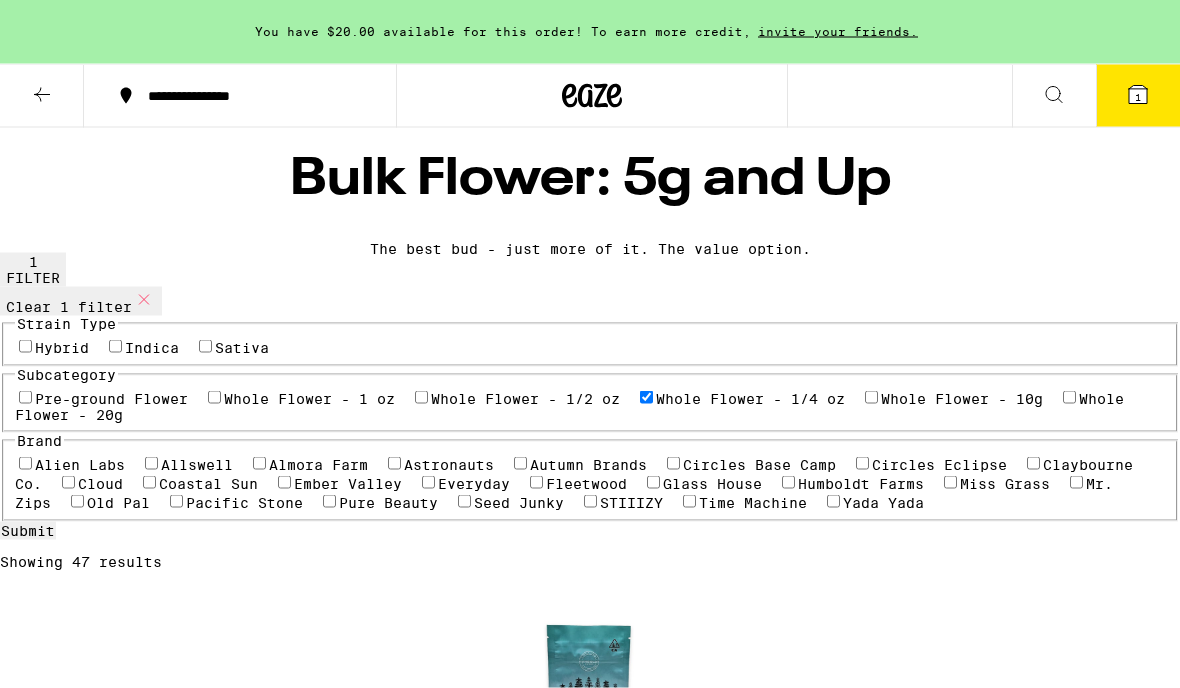 scroll, scrollTop: 0, scrollLeft: 0, axis: both 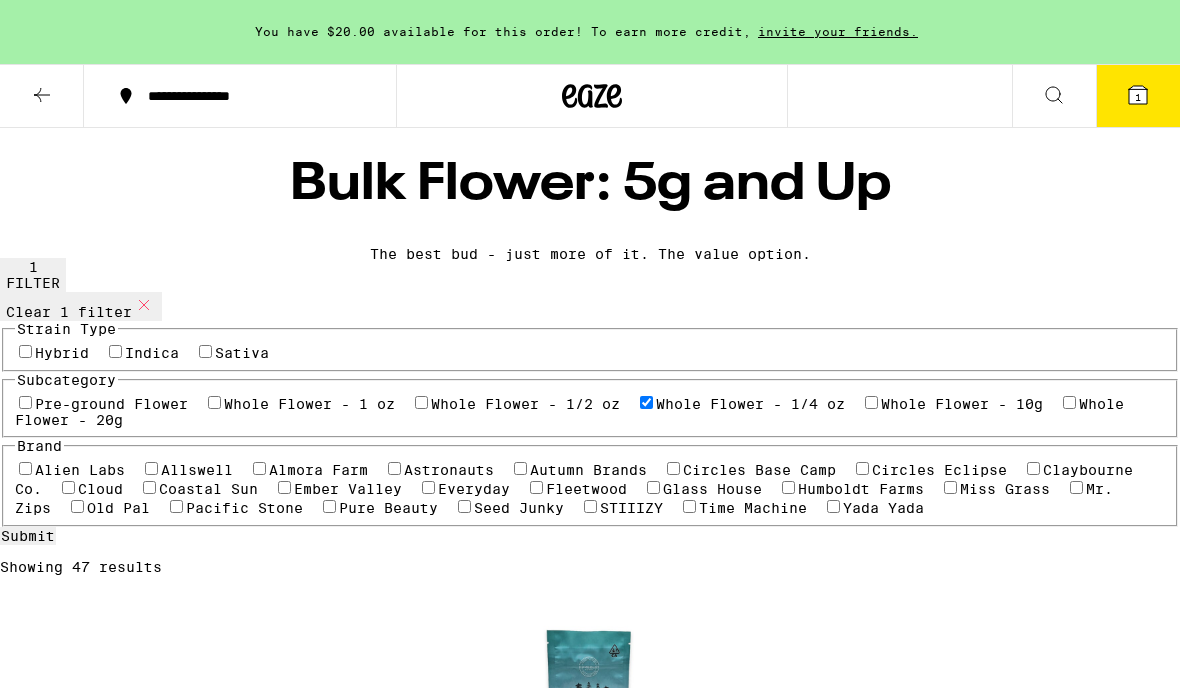 click 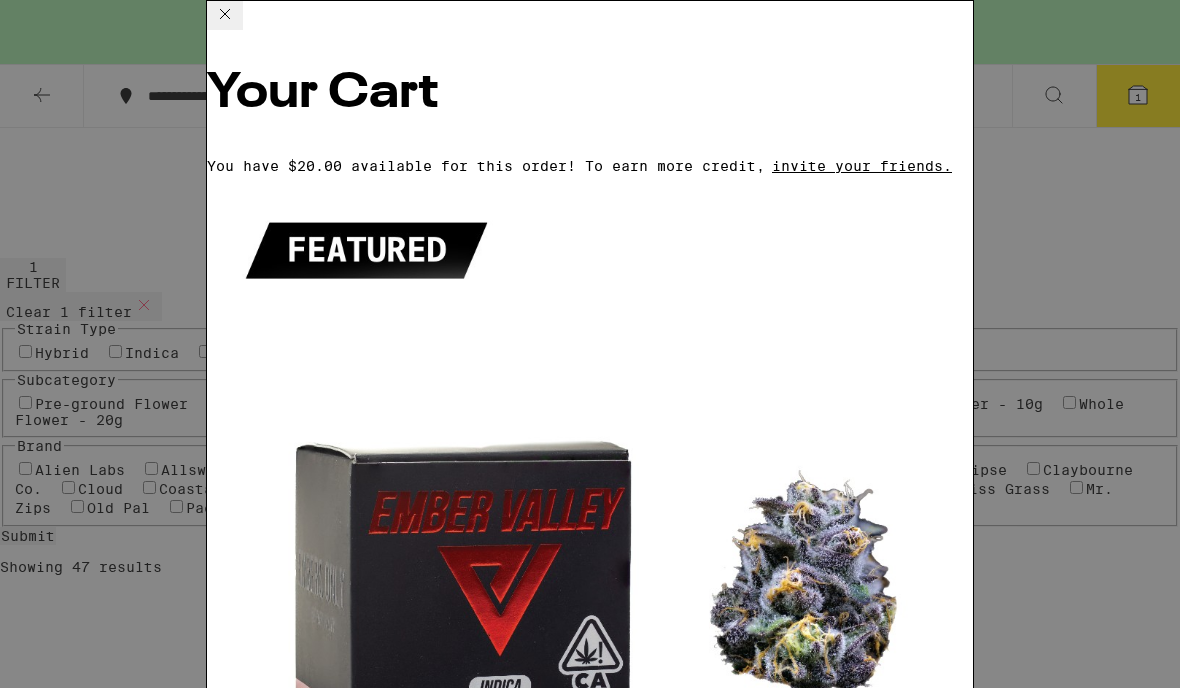click on "Your Cart You have $20.00 available for this order! To earn more credit, invite your friends. AMPM - 3.5g Ember Valley $50 1 Loading ⚠️ The products in this order can expose you to chemicals including marijuana or cannabis smoke, which is known to the State of California to cause cancer and birth defects or other reproductive harm. For more information go to https:// www.P65Warnings.ca.gov Apply Promo Checkout" at bounding box center (590, 344) 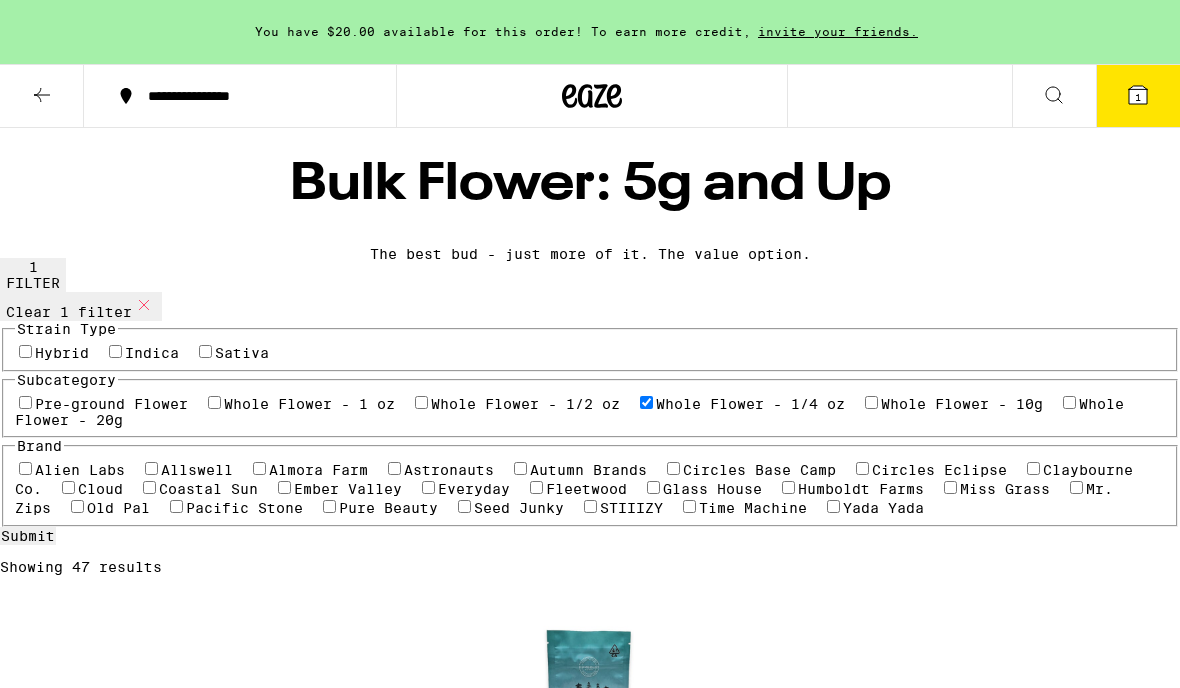 click 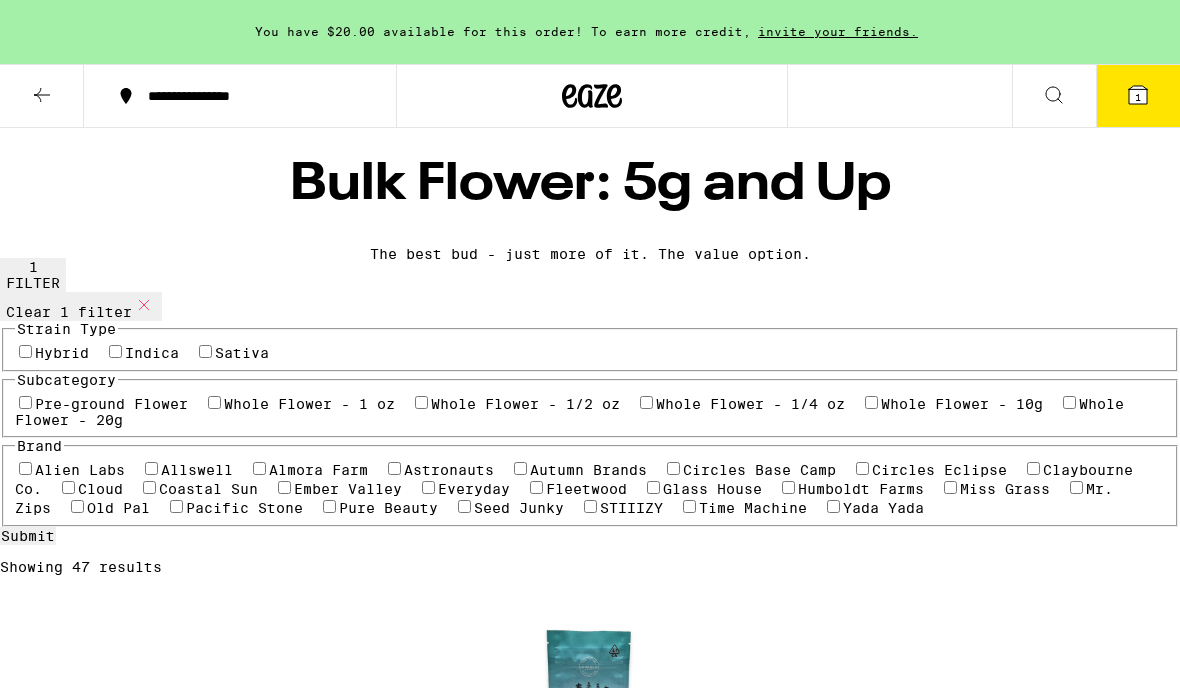 checkbox on "false" 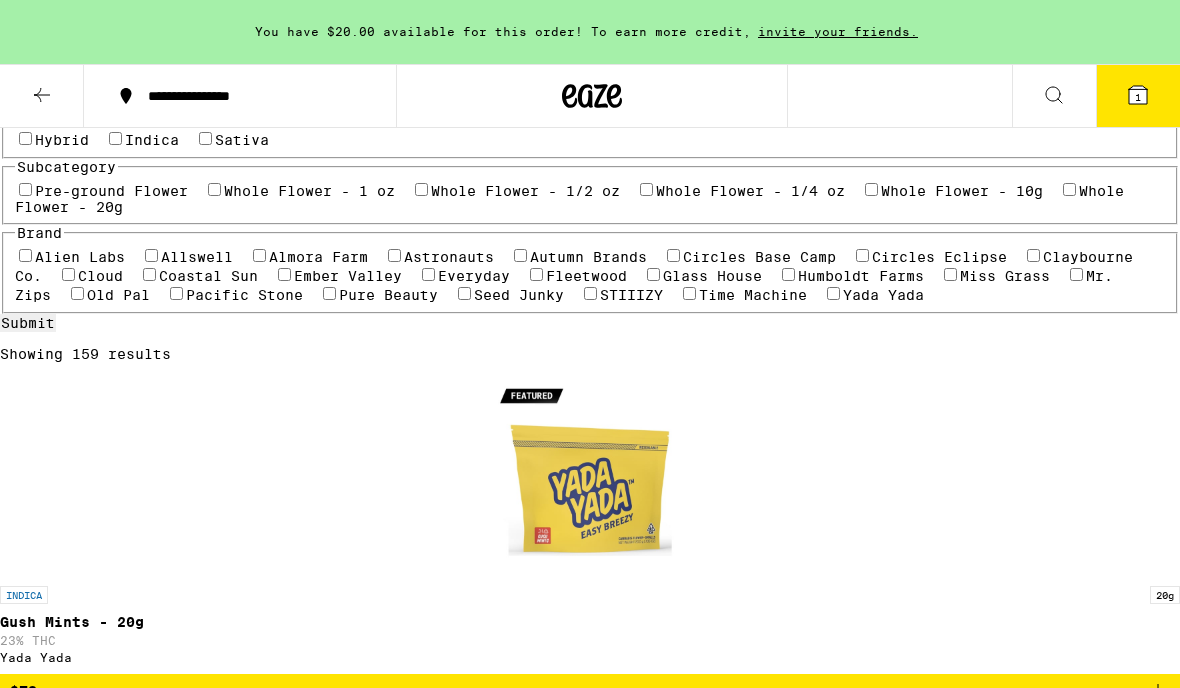 scroll, scrollTop: 0, scrollLeft: 0, axis: both 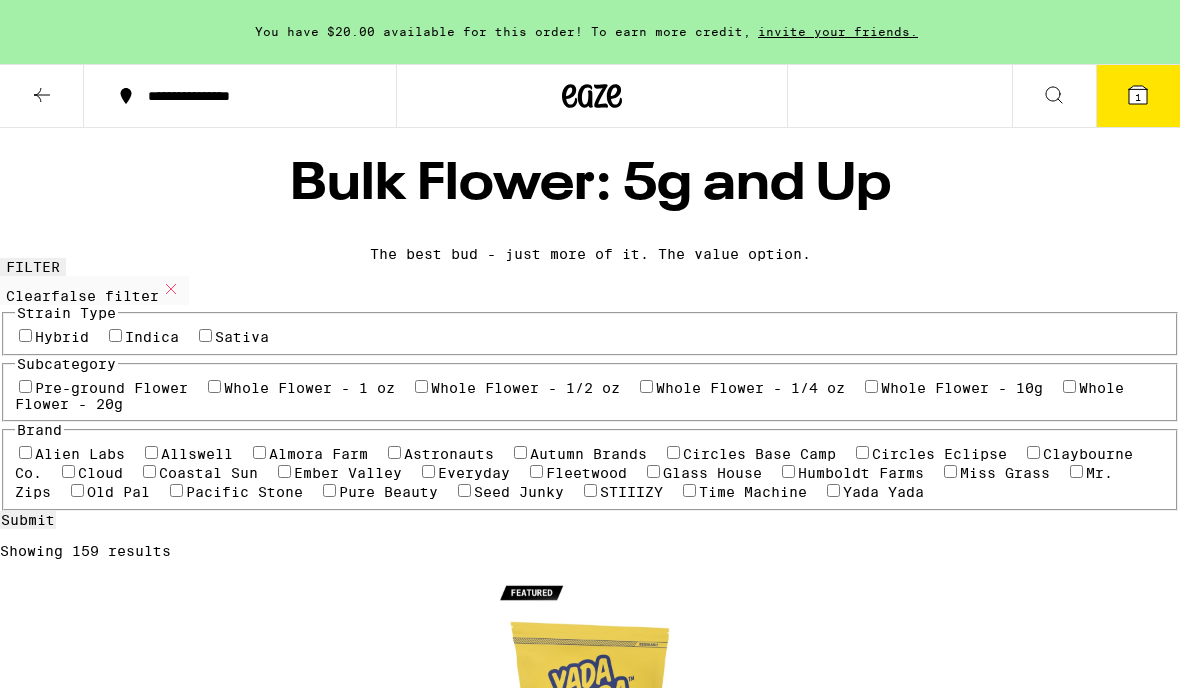click at bounding box center [42, 96] 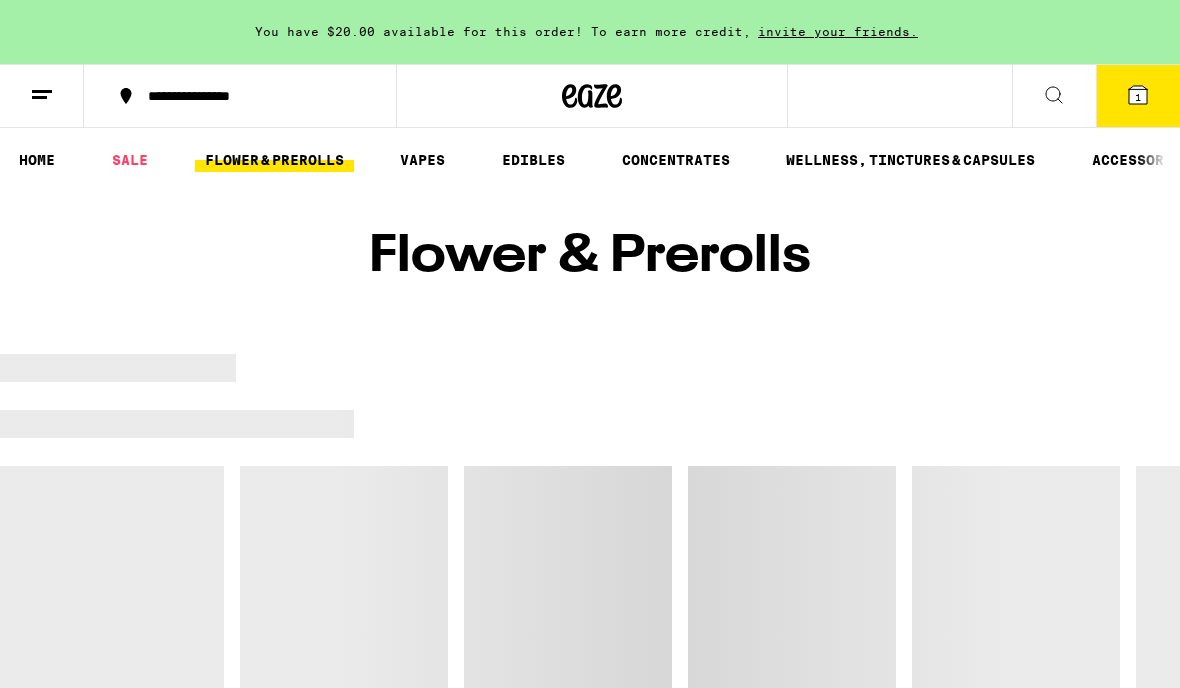 click 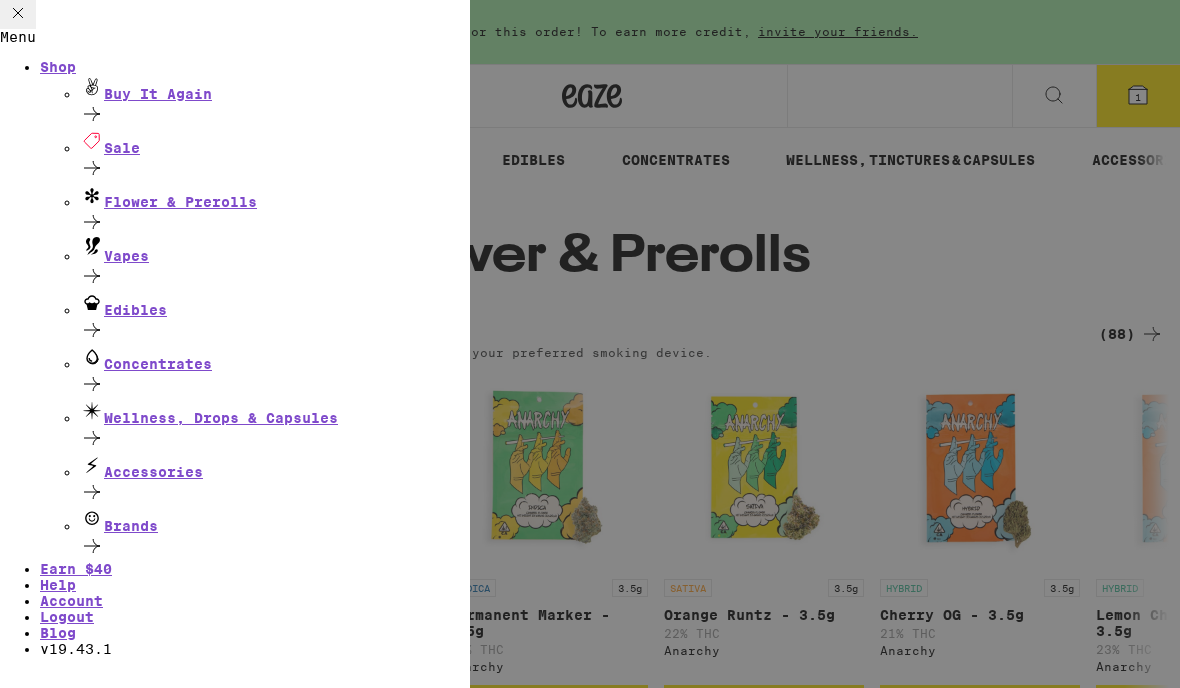click on "Sale" at bounding box center [275, 142] 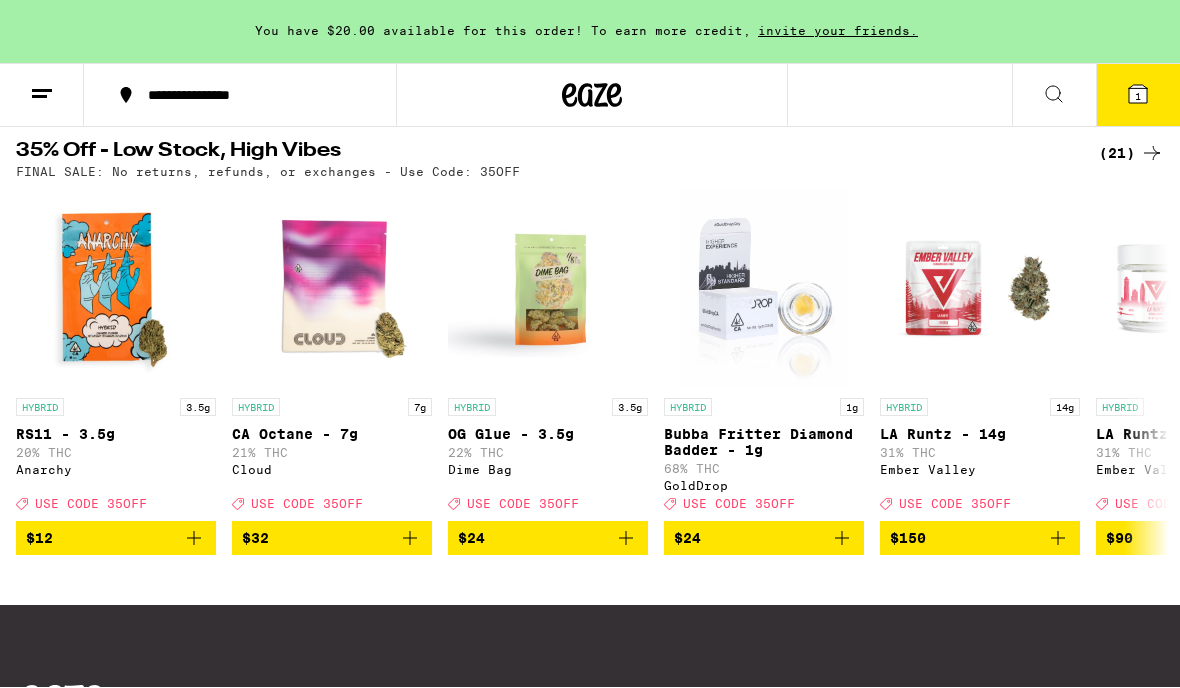 scroll, scrollTop: 644, scrollLeft: 0, axis: vertical 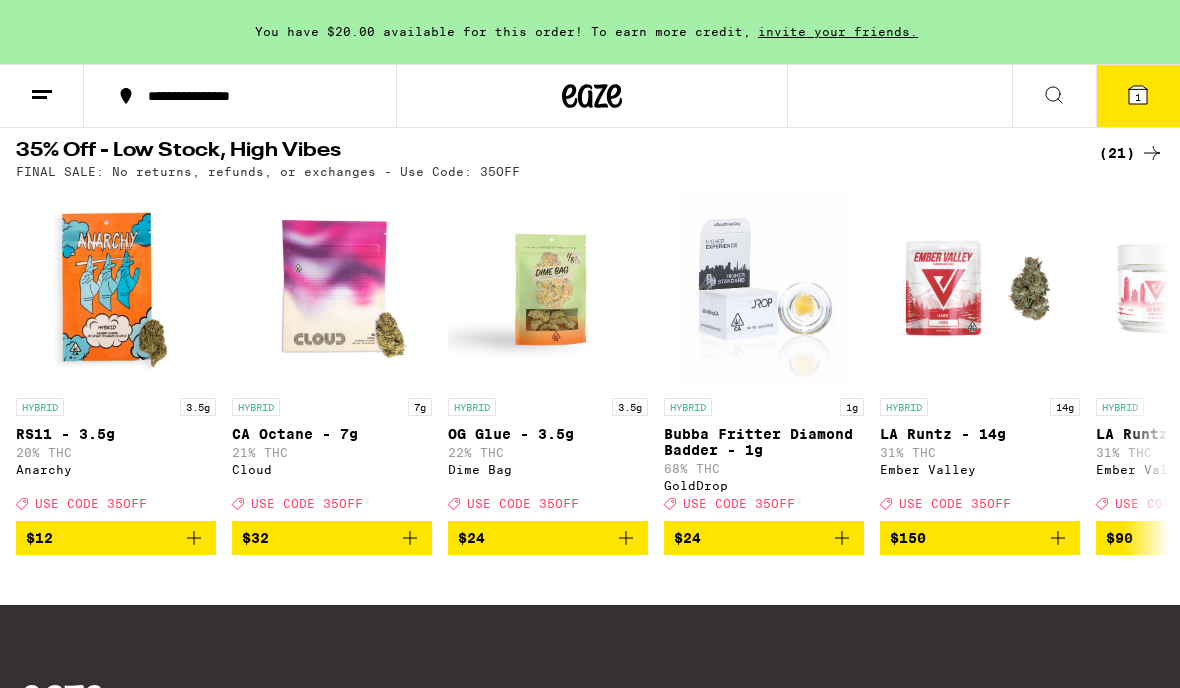 click at bounding box center (42, 96) 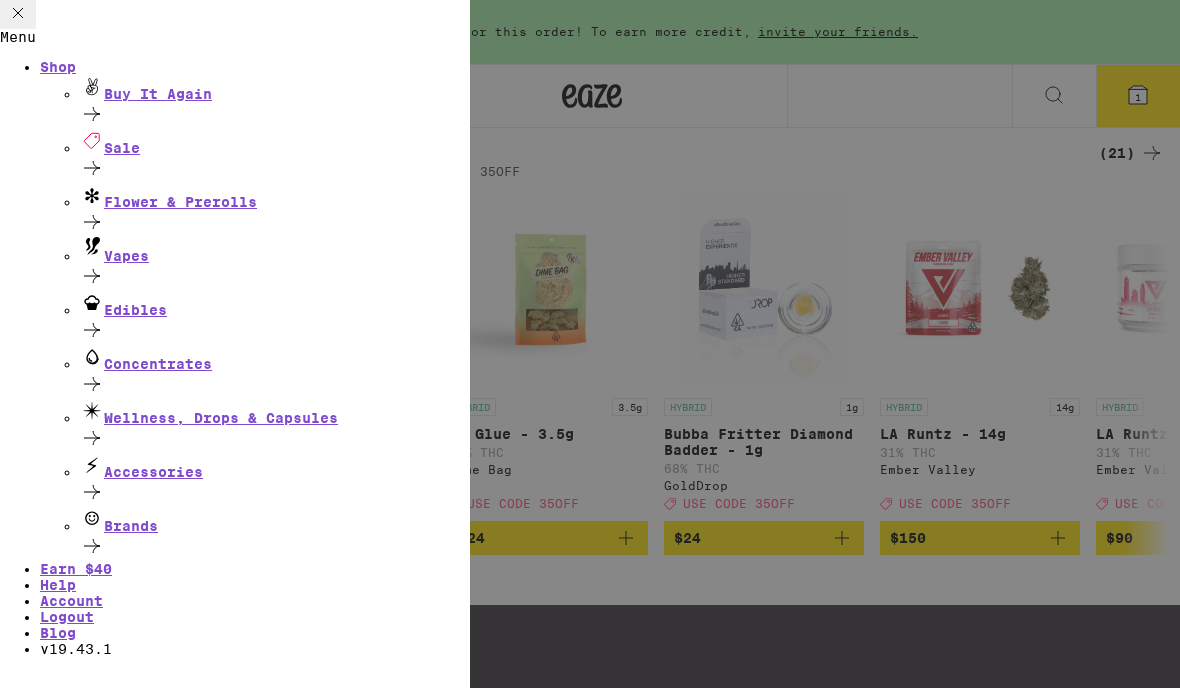 scroll, scrollTop: 0, scrollLeft: 0, axis: both 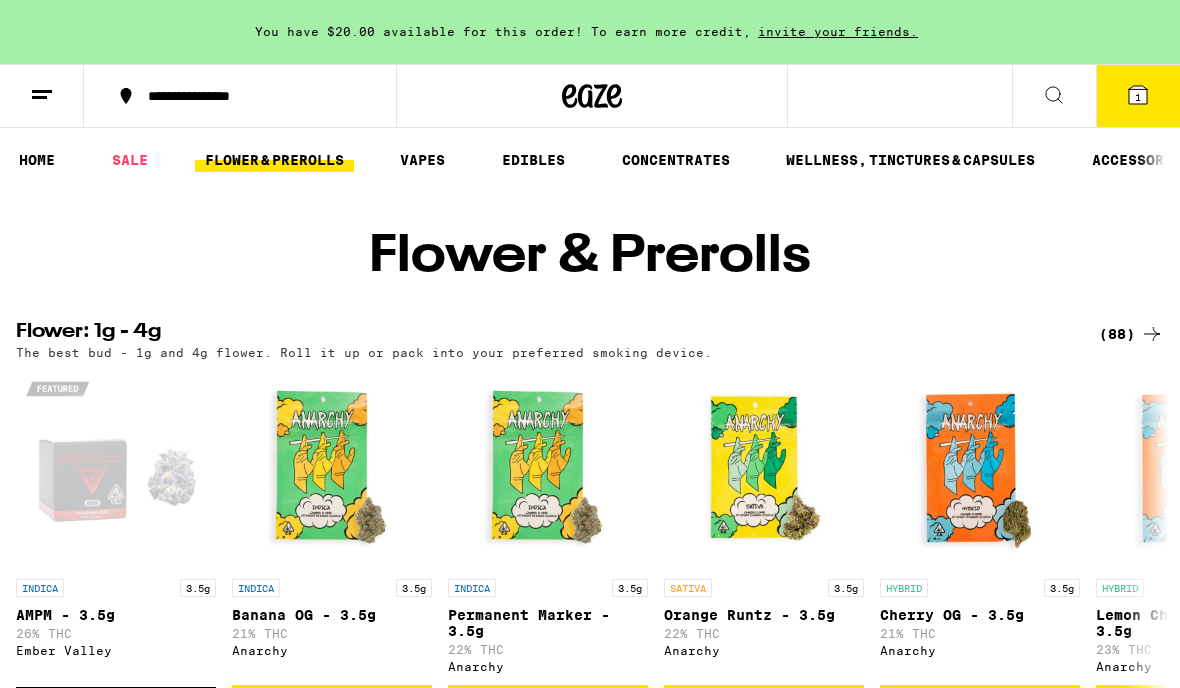 click on "(88)" at bounding box center (1131, 334) 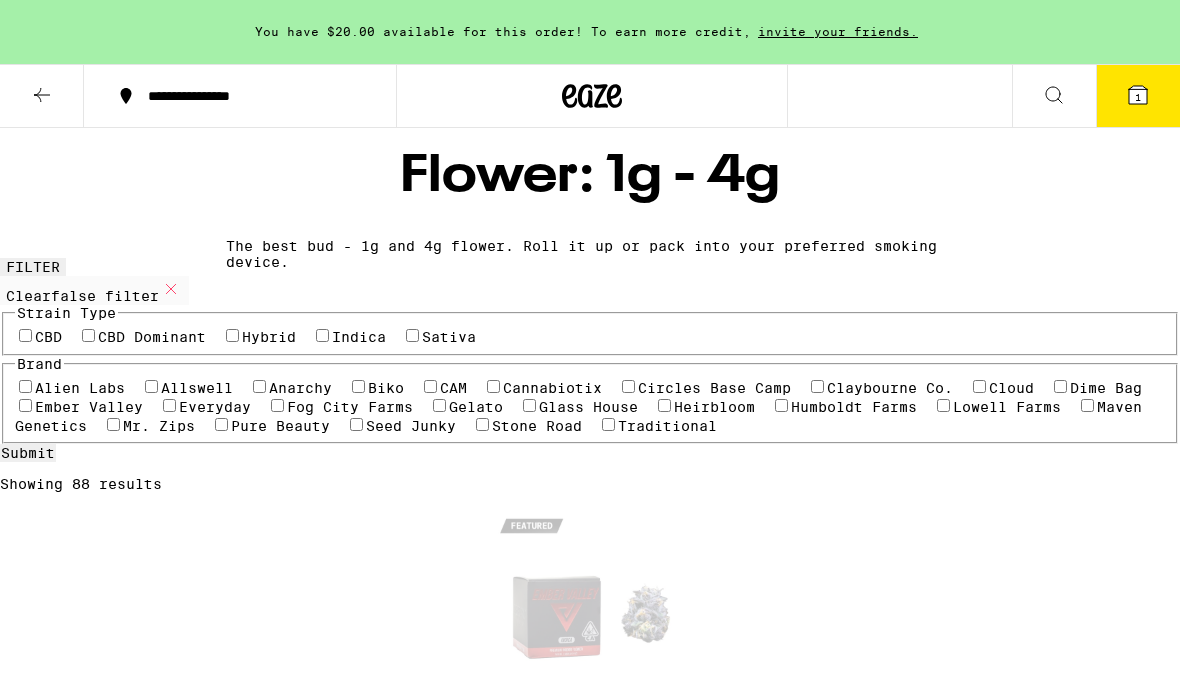 click on "Indica" at bounding box center (359, 337) 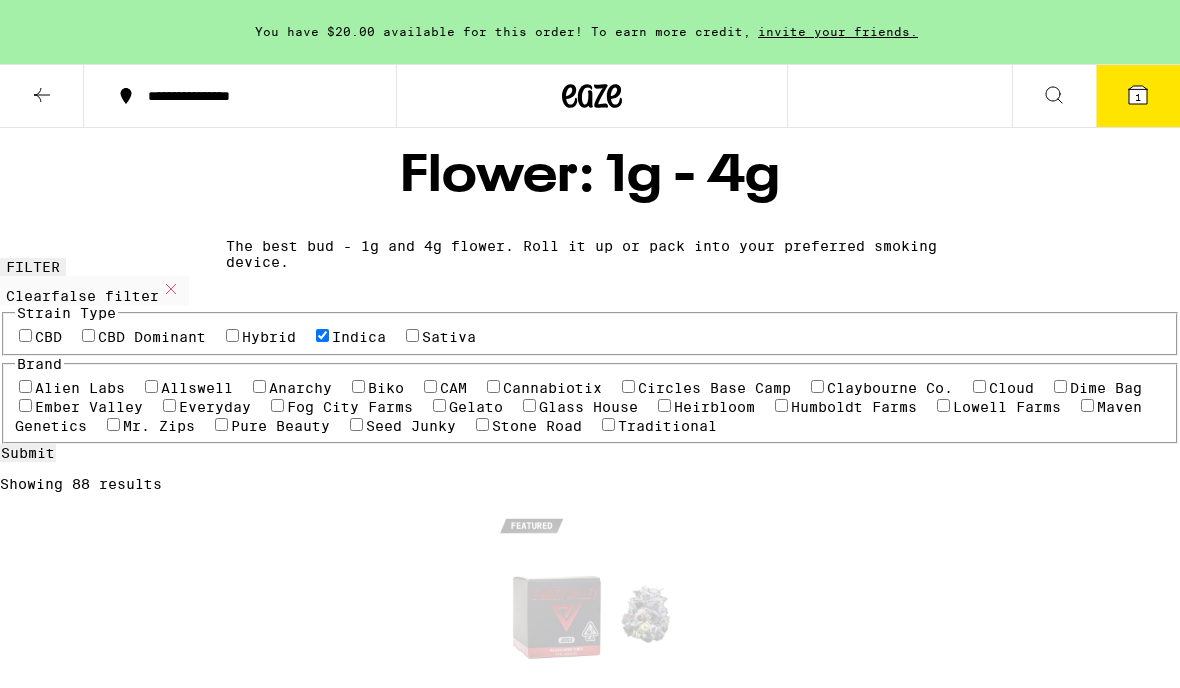 checkbox on "true" 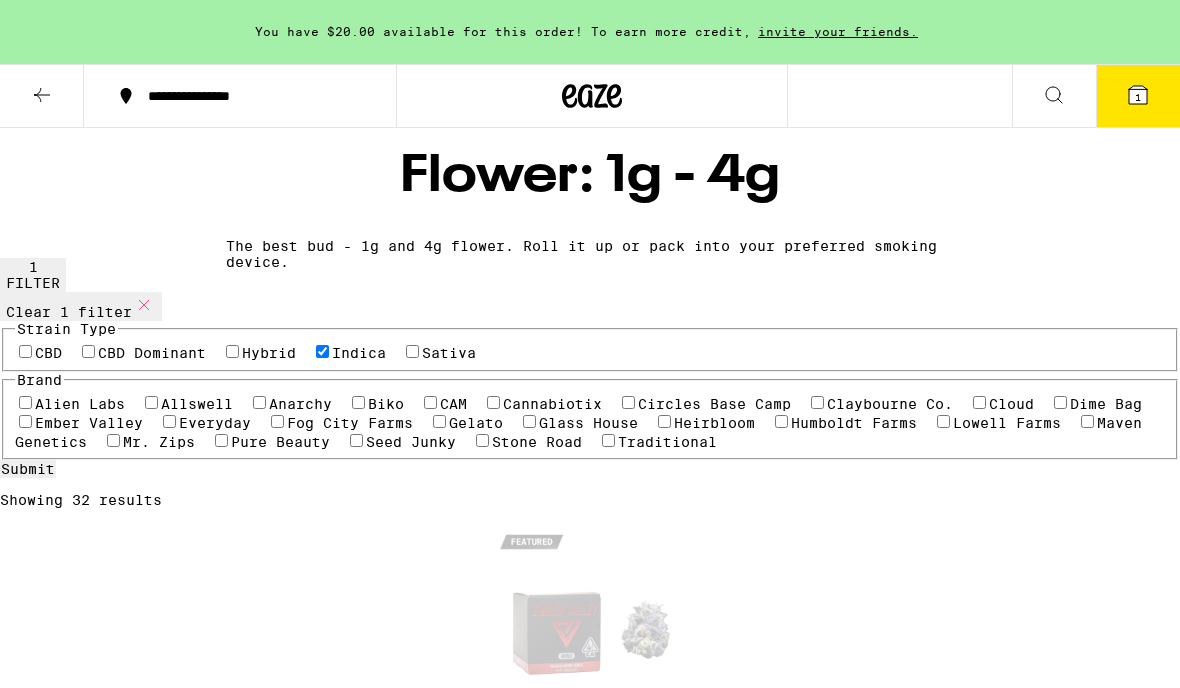 click on "Hybrid" at bounding box center [269, 353] 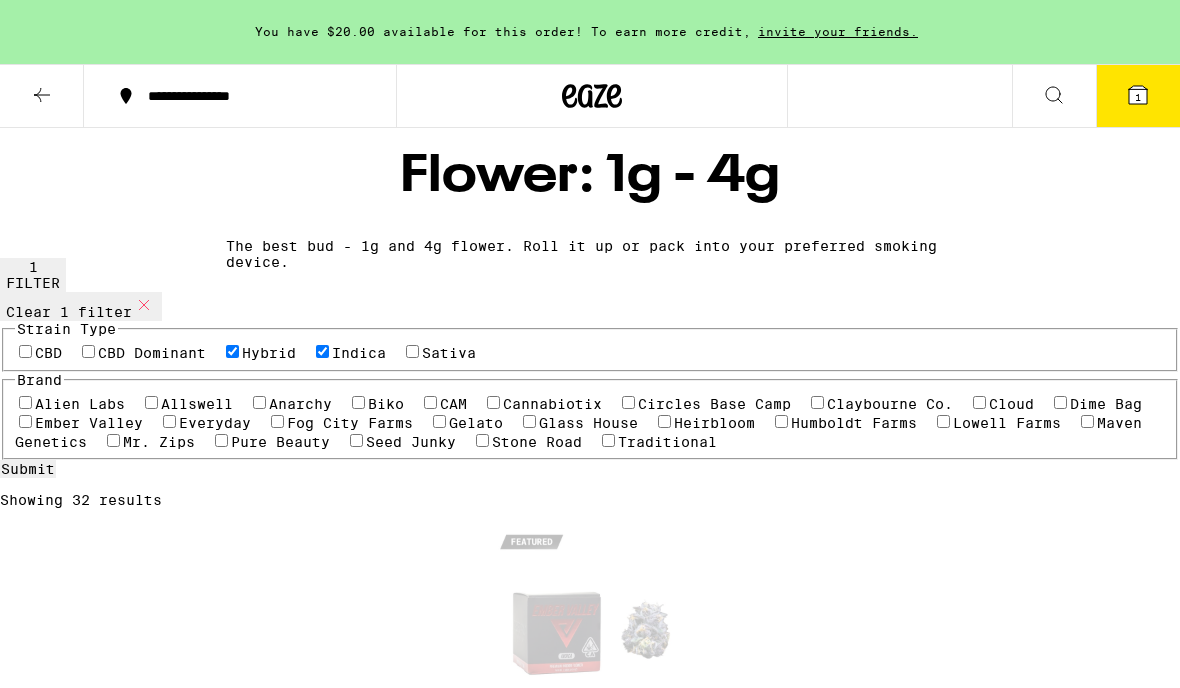 checkbox on "true" 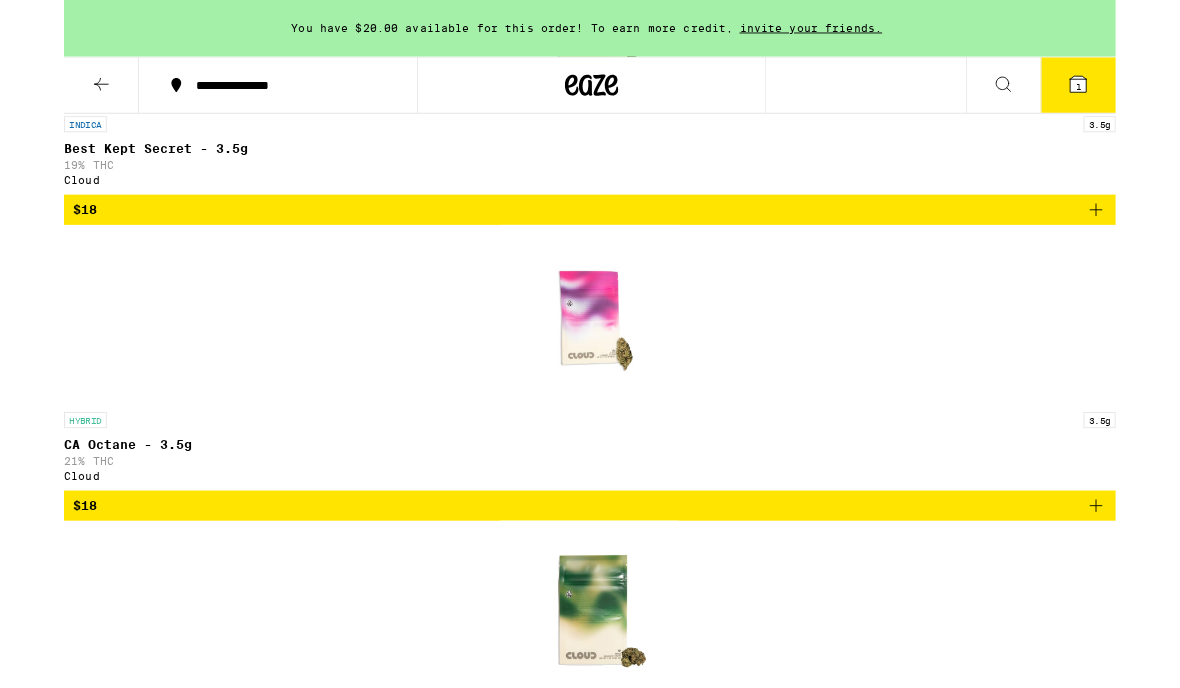 scroll, scrollTop: 4313, scrollLeft: 0, axis: vertical 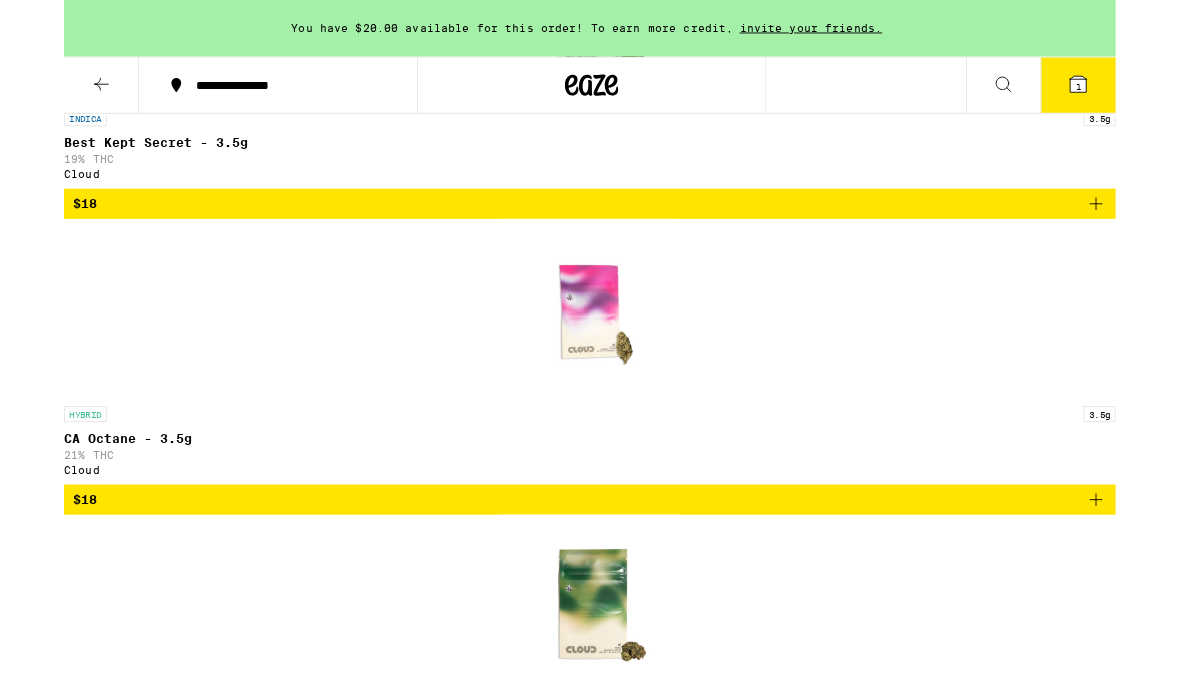 click at bounding box center (590, 8351) 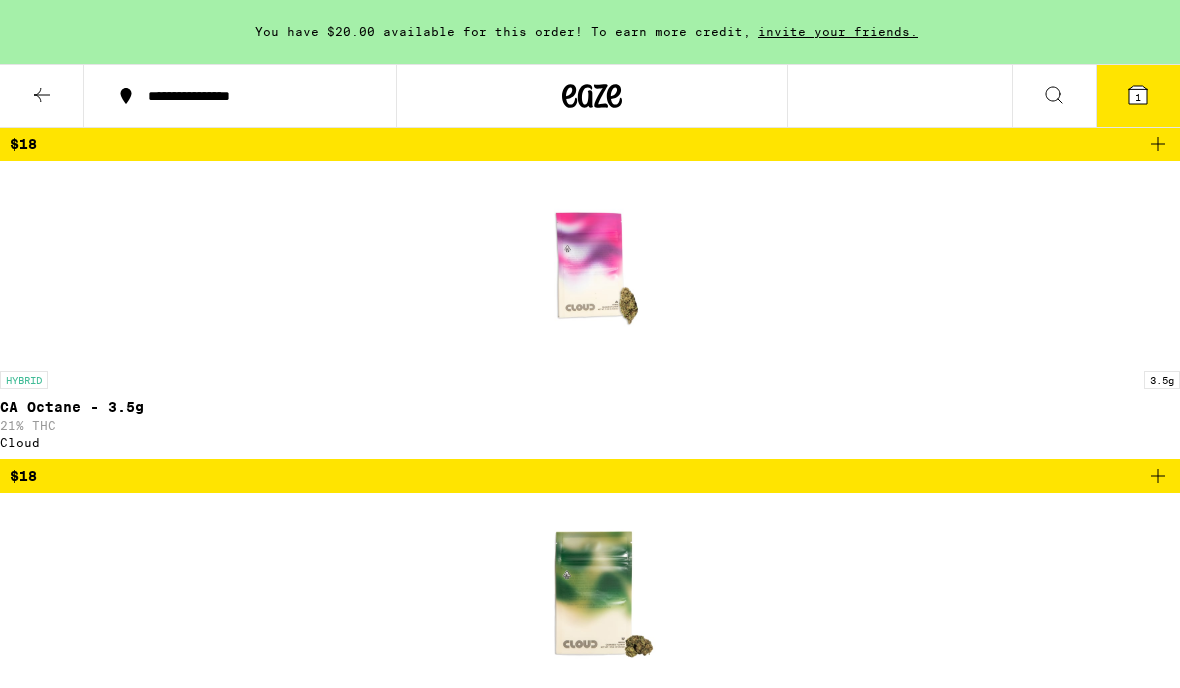click 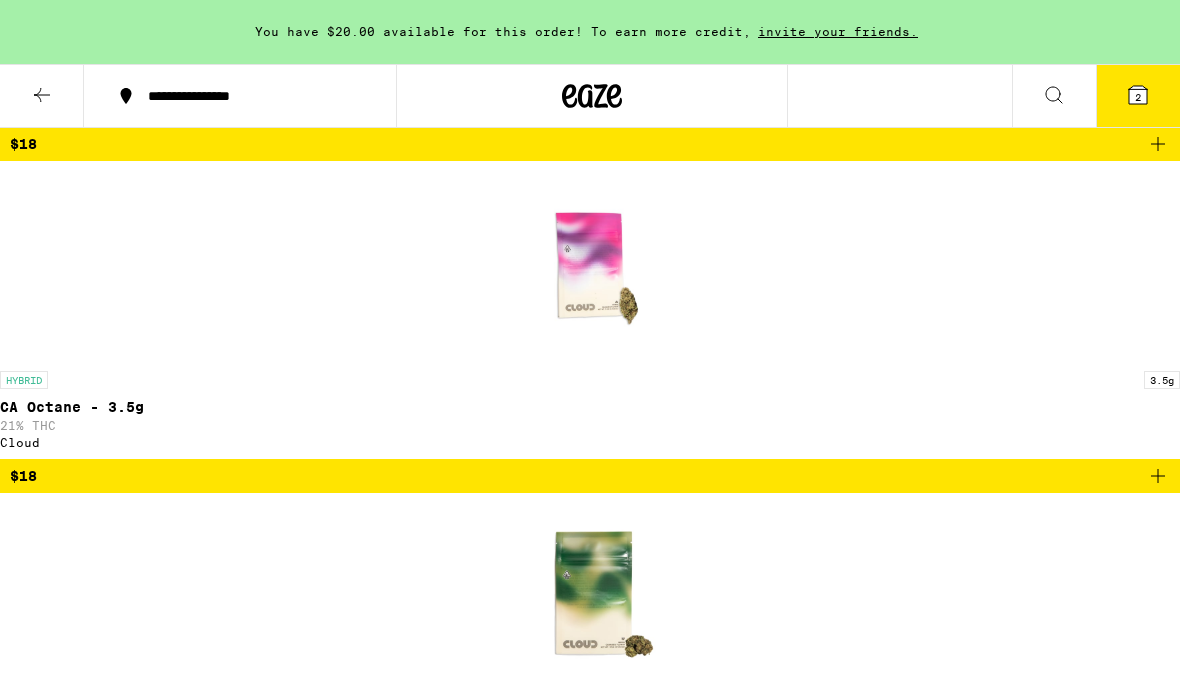 click 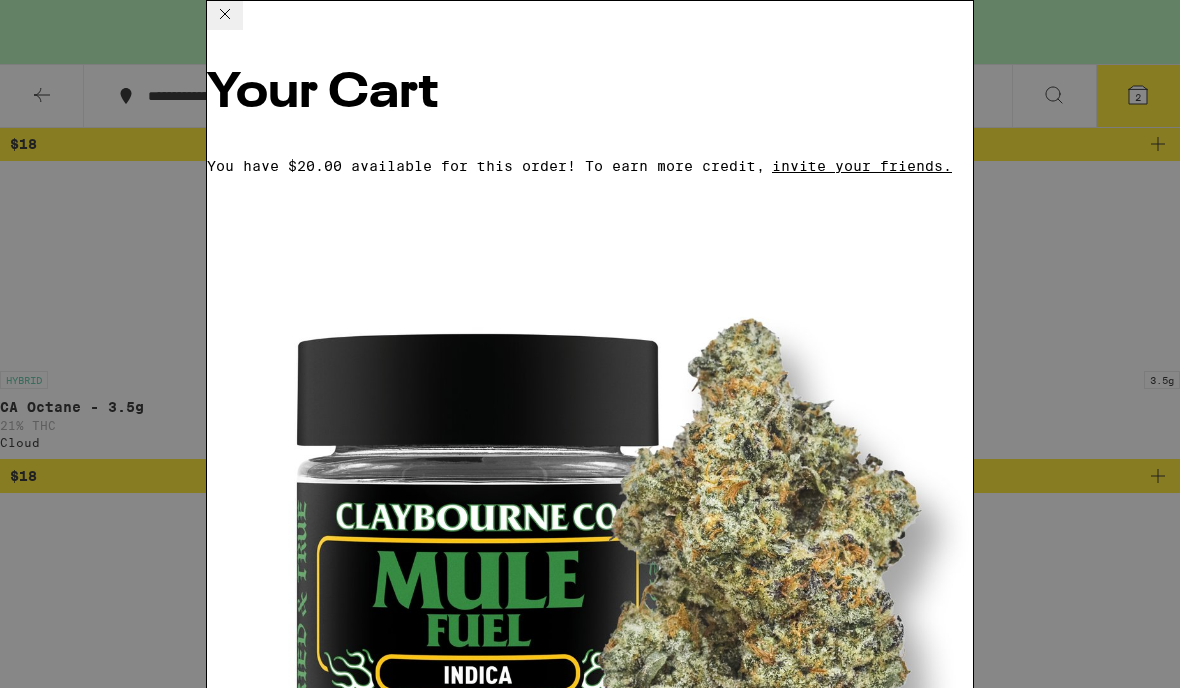 scroll, scrollTop: 46, scrollLeft: 0, axis: vertical 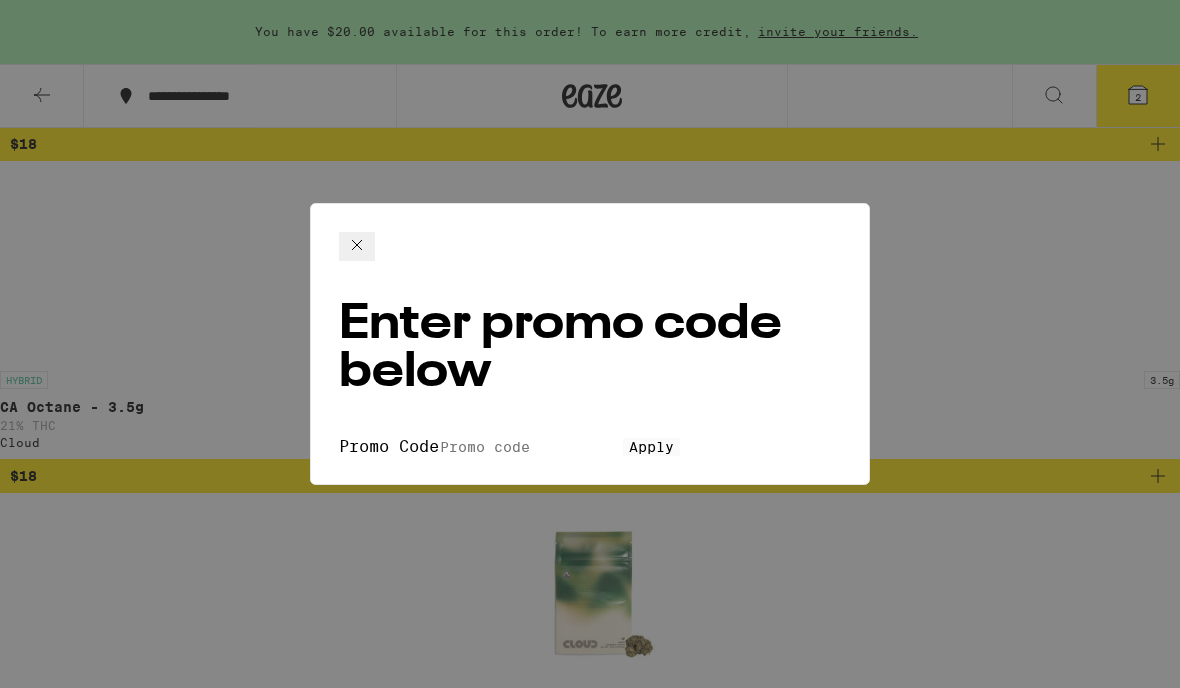 click 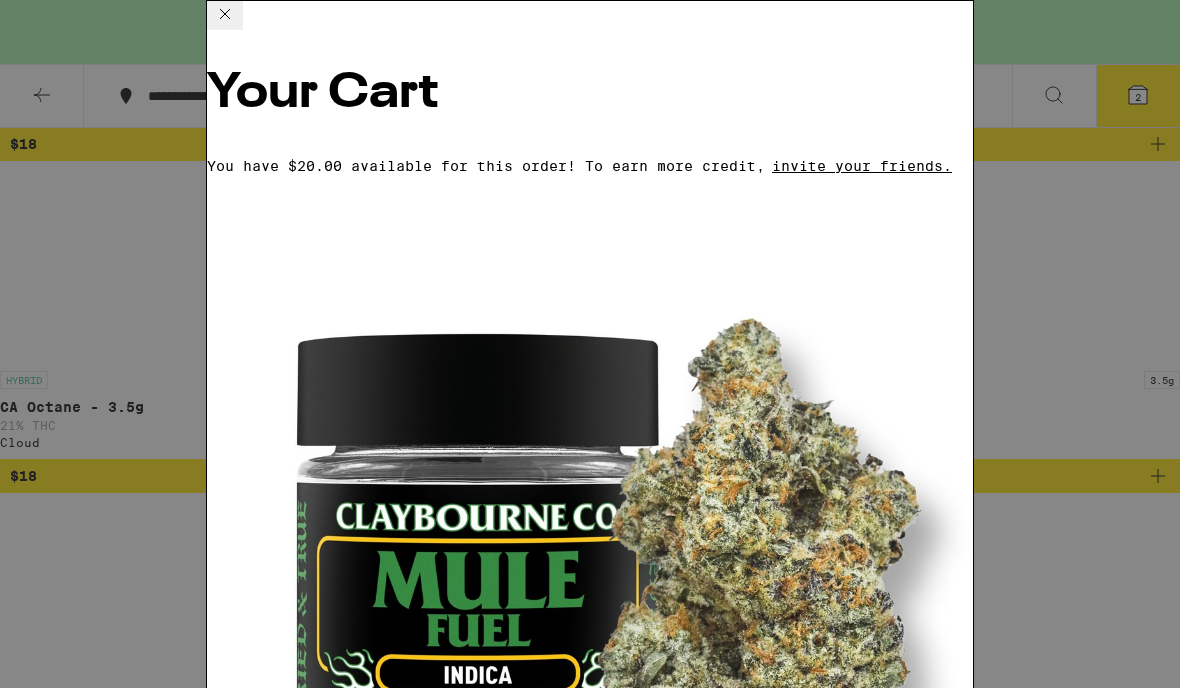 click on "Your Cart You have $20.00 available for this order! To earn more credit, invite your friends. Mule Fuel - 3.5g Claybourne Co. $45 1 AMPM - 3.5g Ember Valley $50 1 You may also like... INDICA 3.5g King Louis OG - 3.5g Claybourne Co. $45 INDICA 3.5g Banana Sherbert - 3.5g Claybourne Co. $45 SATIVA 28g Space Sour - 28g Astronauts Deal Created with Sketch. USE CODE HIGHUP $90 INDICA 28g Space Biscotti - 28g Astronauts Deal Created with Sketch. USE CODE HIGHUP $90 HYBRID 3.5g OG Glue - 3.5g Dime Bag Deal Created with Sketch. USE CODE 35OFF $24 HYBRID 4g Double Mintz - 4g Lowell Farms Deal Created with Sketch. USE CODE 35OFF $33 SATIVA 3.5g Grapefruit Haze - 3.5g Gelato Deal Created with Sketch. USE CODE 35OFF $35 SATIVA 3.5g Paradize Cove - 3.5g Seed Junky Deal Created with Sketch. USE CODE 35OFF $40 HYBRID 3.5g Atomic Apple - 3.5g Alien Labs Deal Created with Sketch. USE CODE HIGHUP $50 HYBRID 3.5g Zangria - 3.5g Alien Labs Deal Created with Sketch. USE CODE HIGHUP $50 Subtotal $95.00 Delivery $5.00 Taxes & Fees" at bounding box center (590, 344) 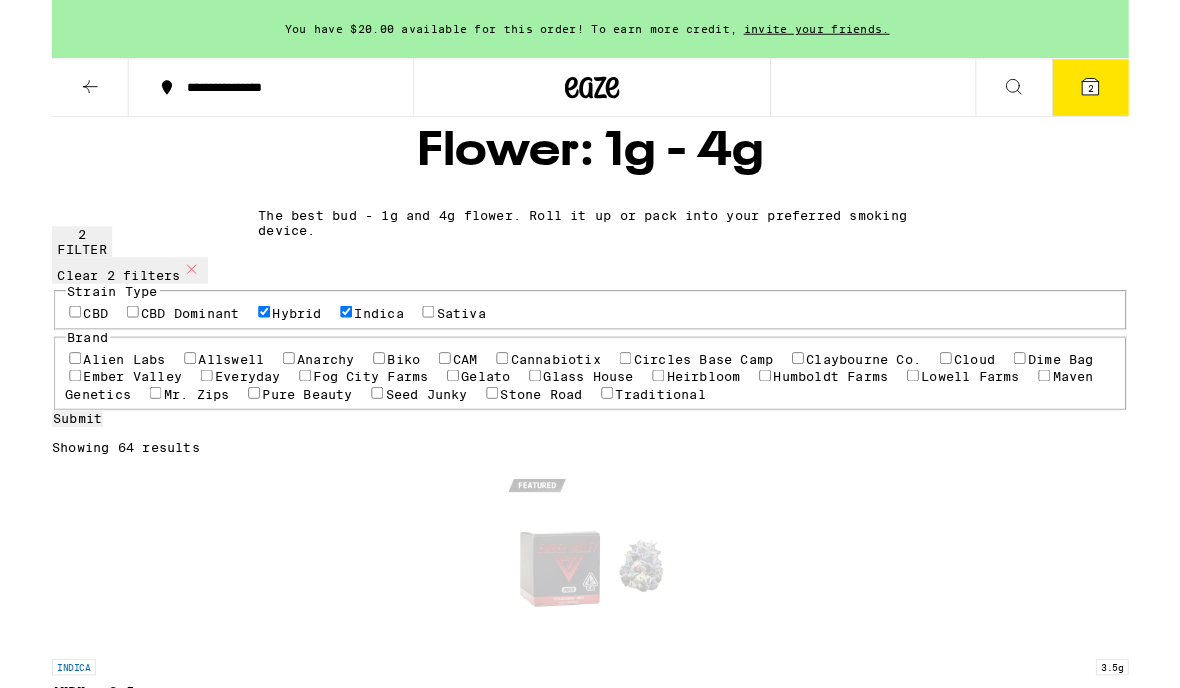 scroll, scrollTop: 0, scrollLeft: 0, axis: both 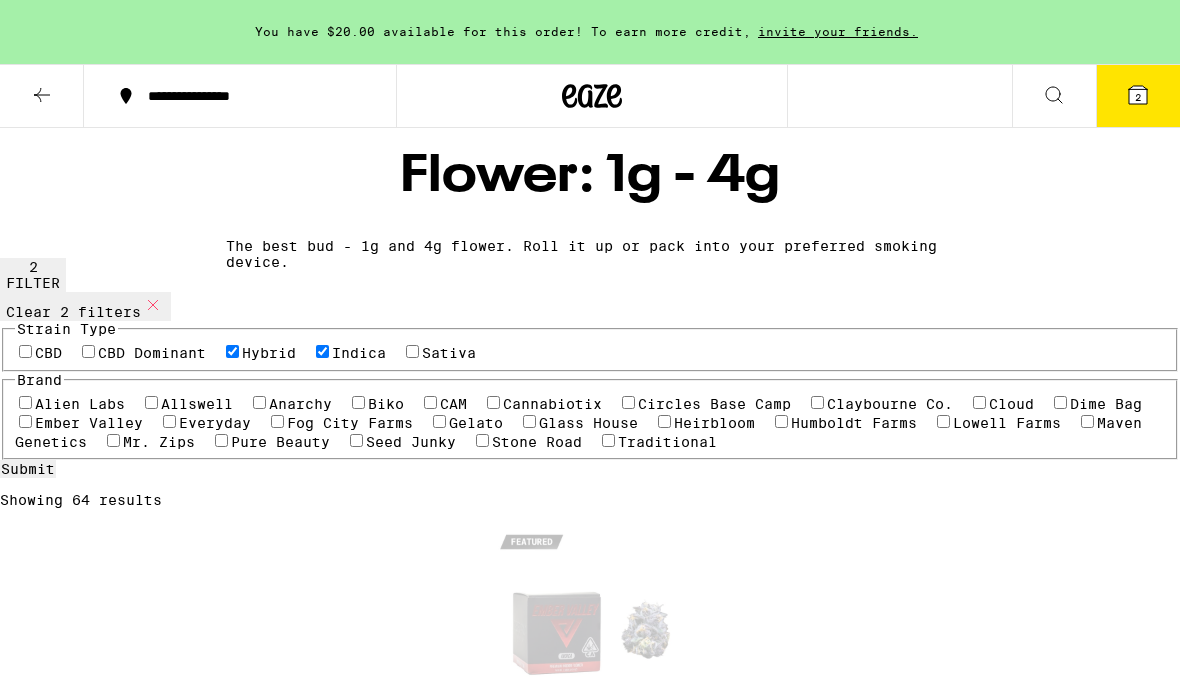 click on "2" at bounding box center [1138, 97] 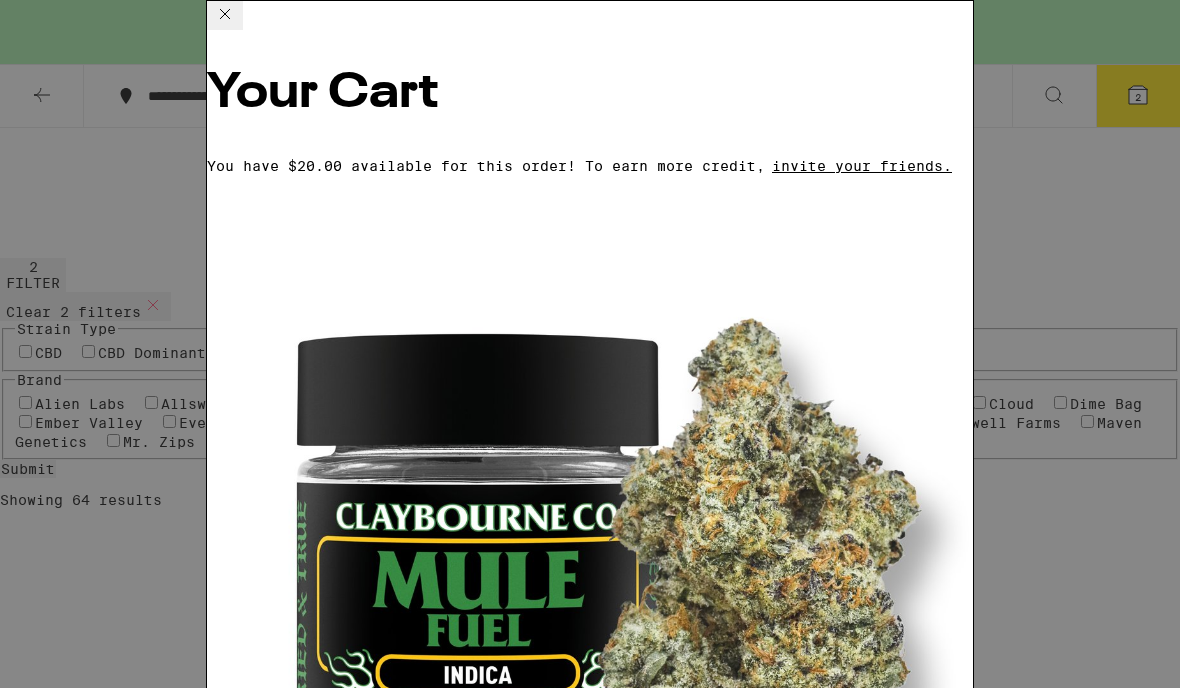 click on "You have $20.00 available for this order! To earn more credit, invite your friends." at bounding box center (590, 166) 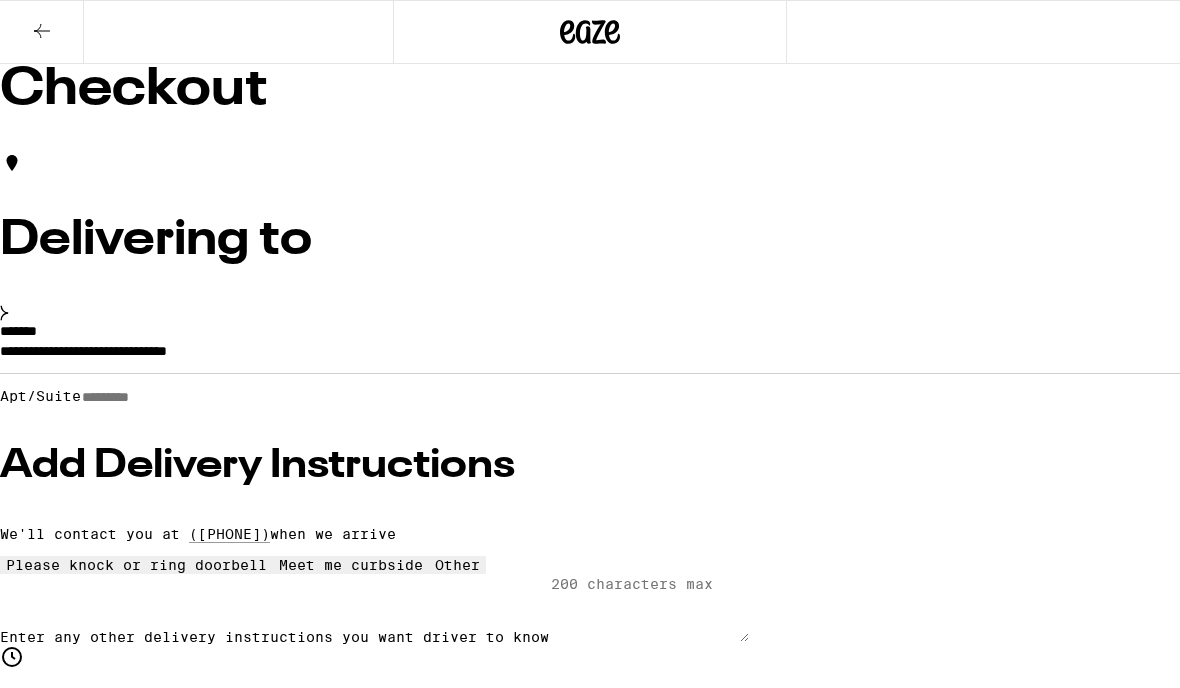click on "More Info" 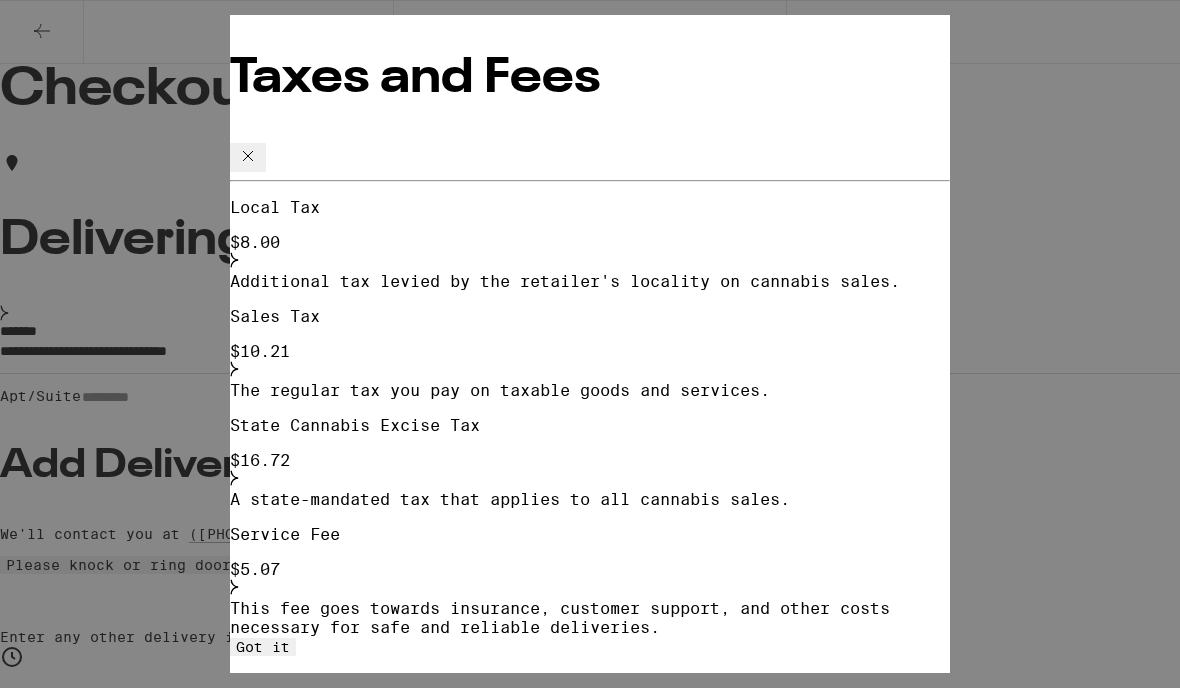 click on "Service Fee $ 5.07" at bounding box center (590, 562) 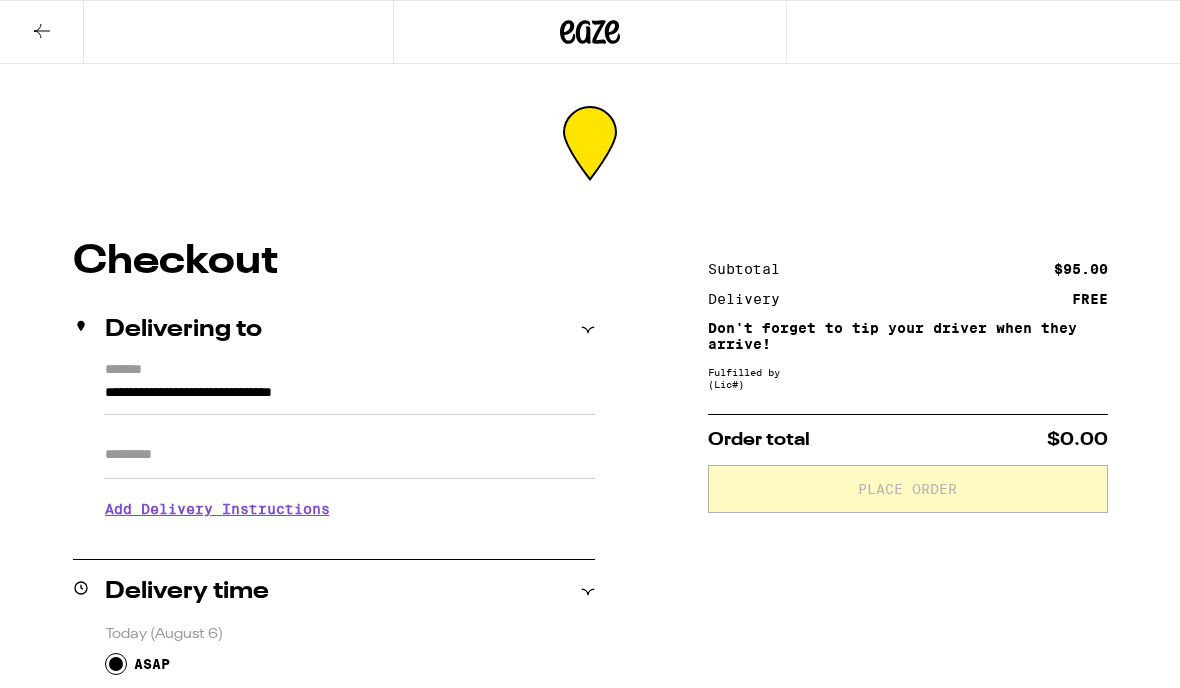 scroll, scrollTop: 0, scrollLeft: 0, axis: both 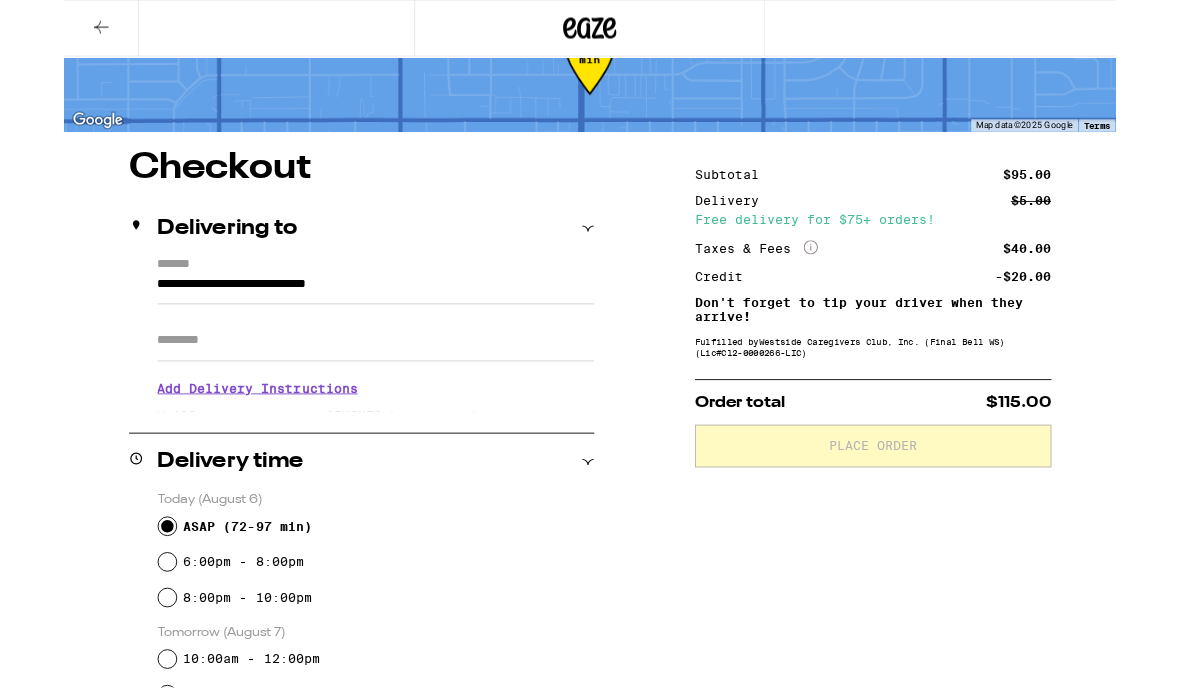 click on "**********" at bounding box center (350, 325) 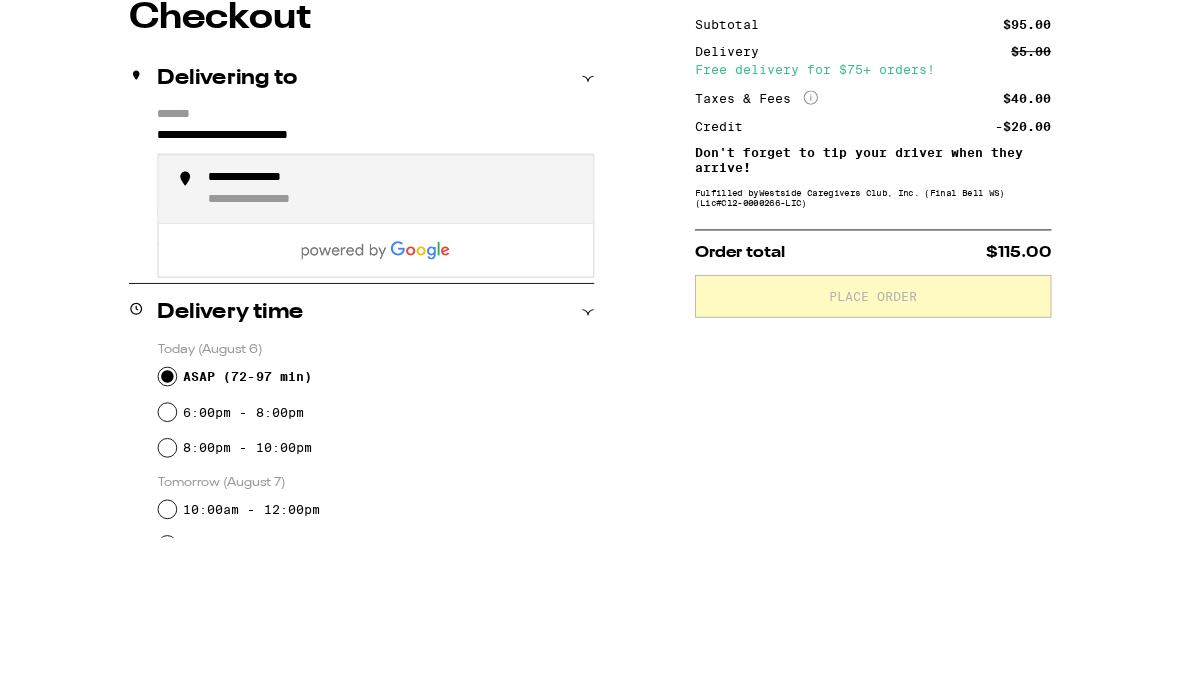 click on "**********" at bounding box center [370, 381] 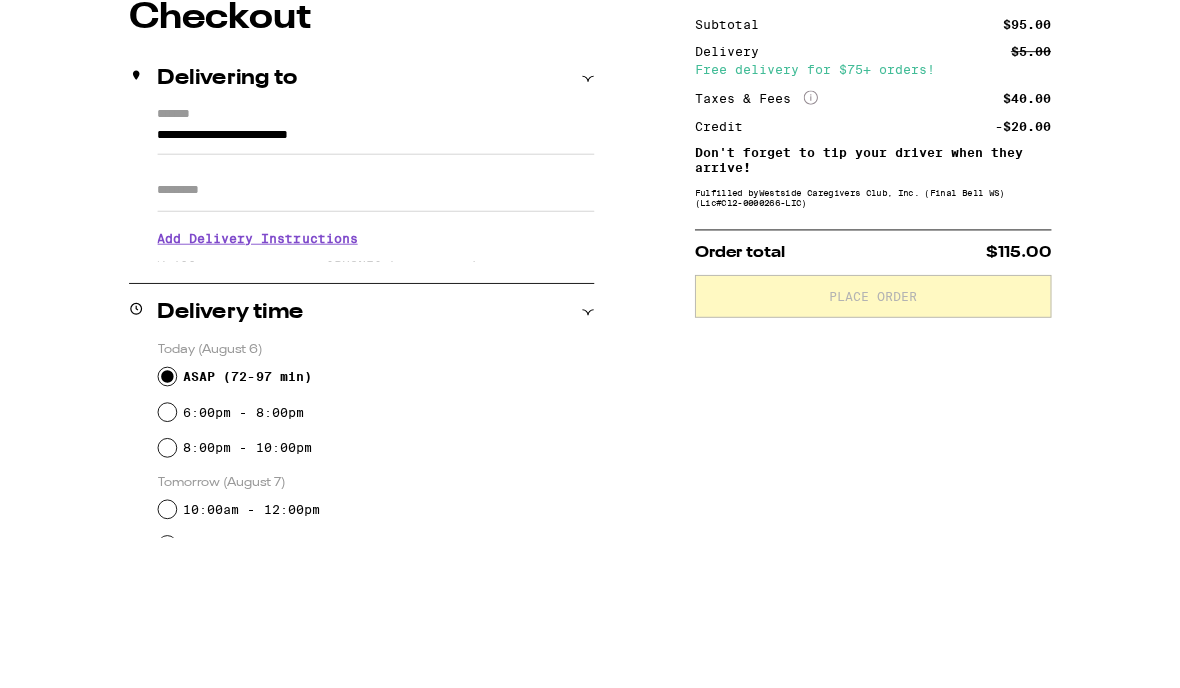 type on "**********" 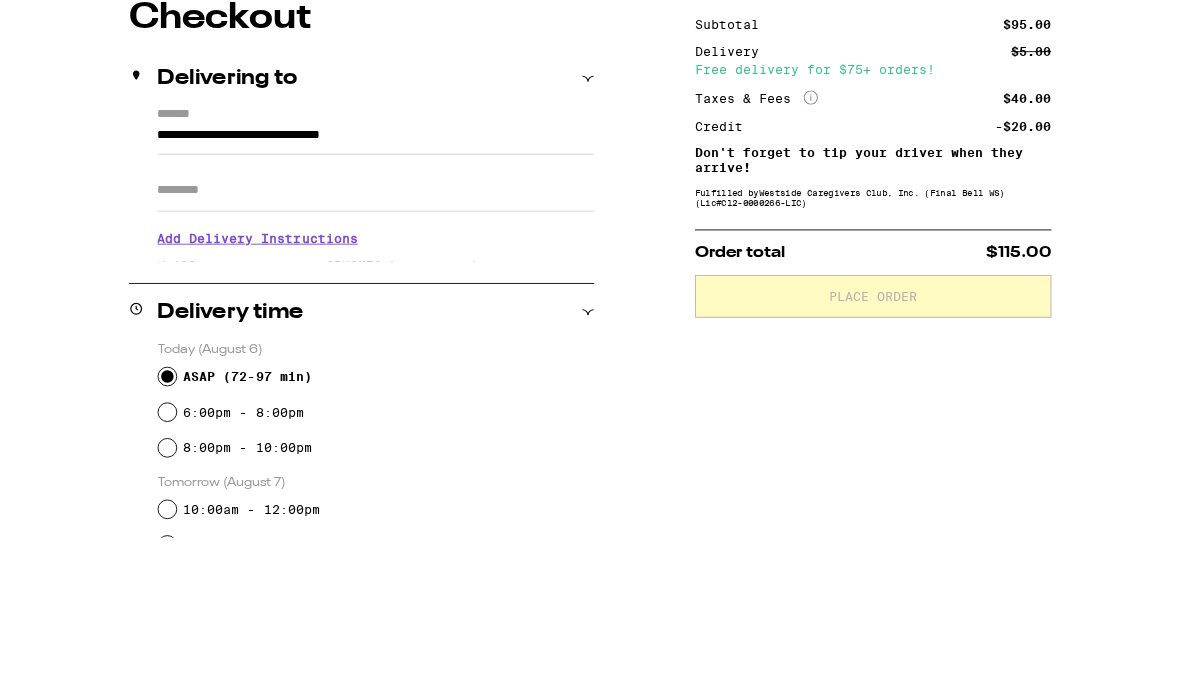 scroll, scrollTop: 242, scrollLeft: 0, axis: vertical 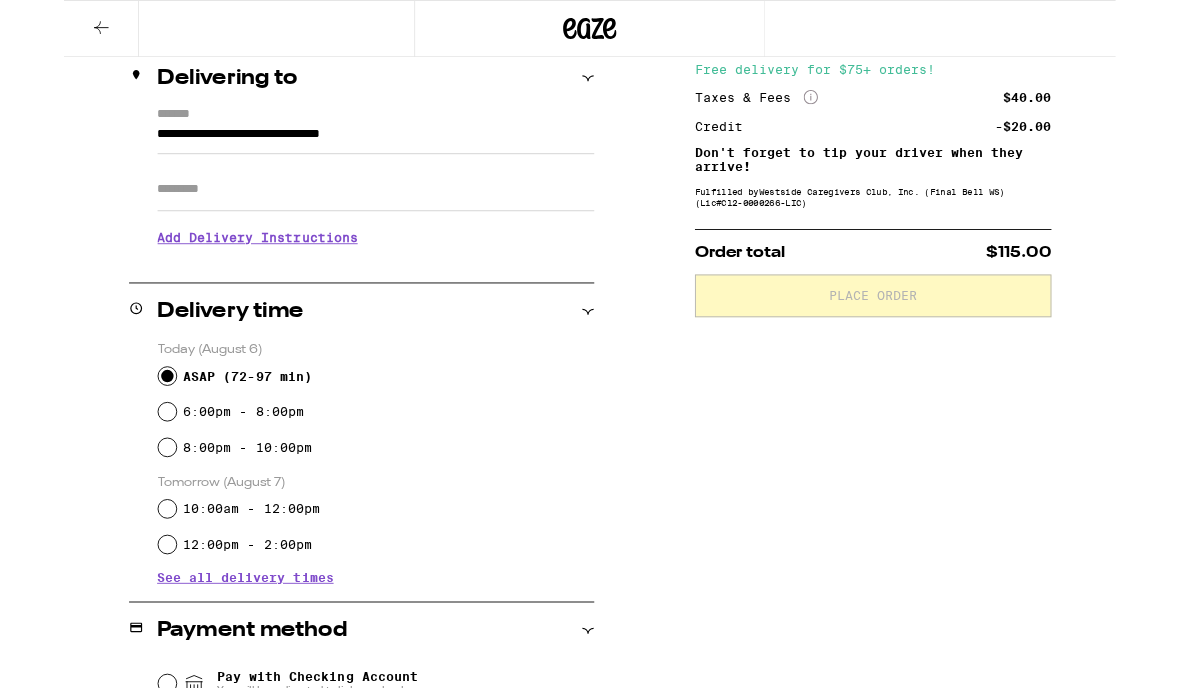 click on "Apt/Suite" at bounding box center (350, 213) 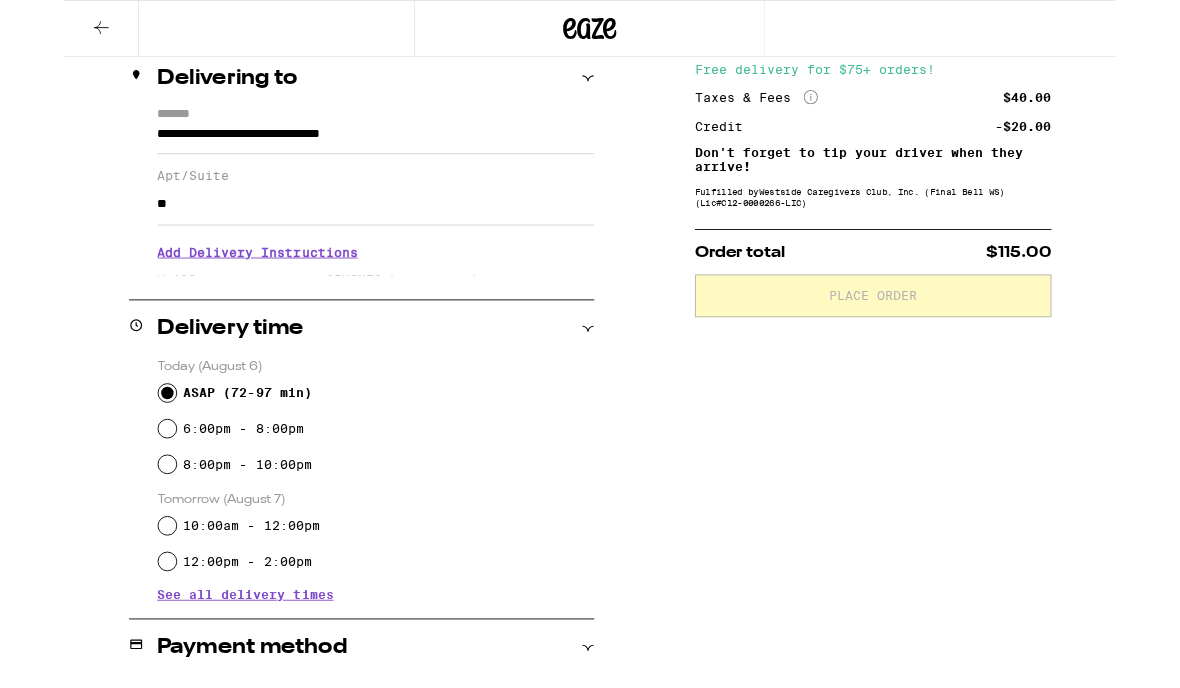 type on "***" 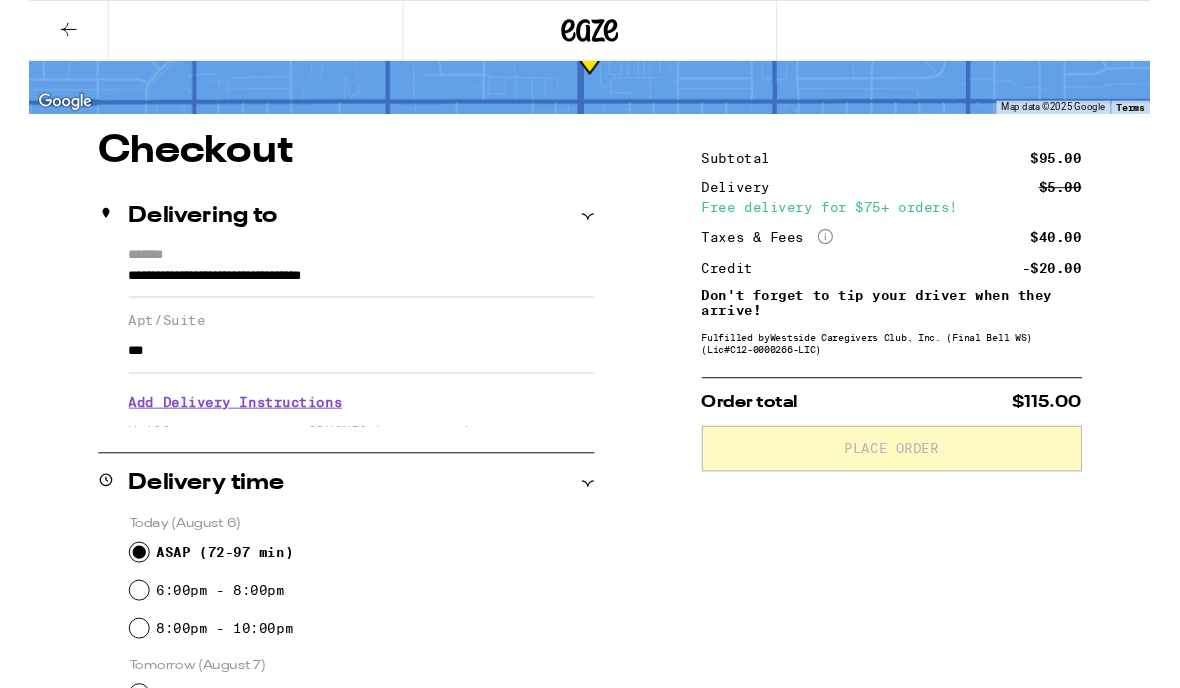 scroll, scrollTop: 0, scrollLeft: 0, axis: both 